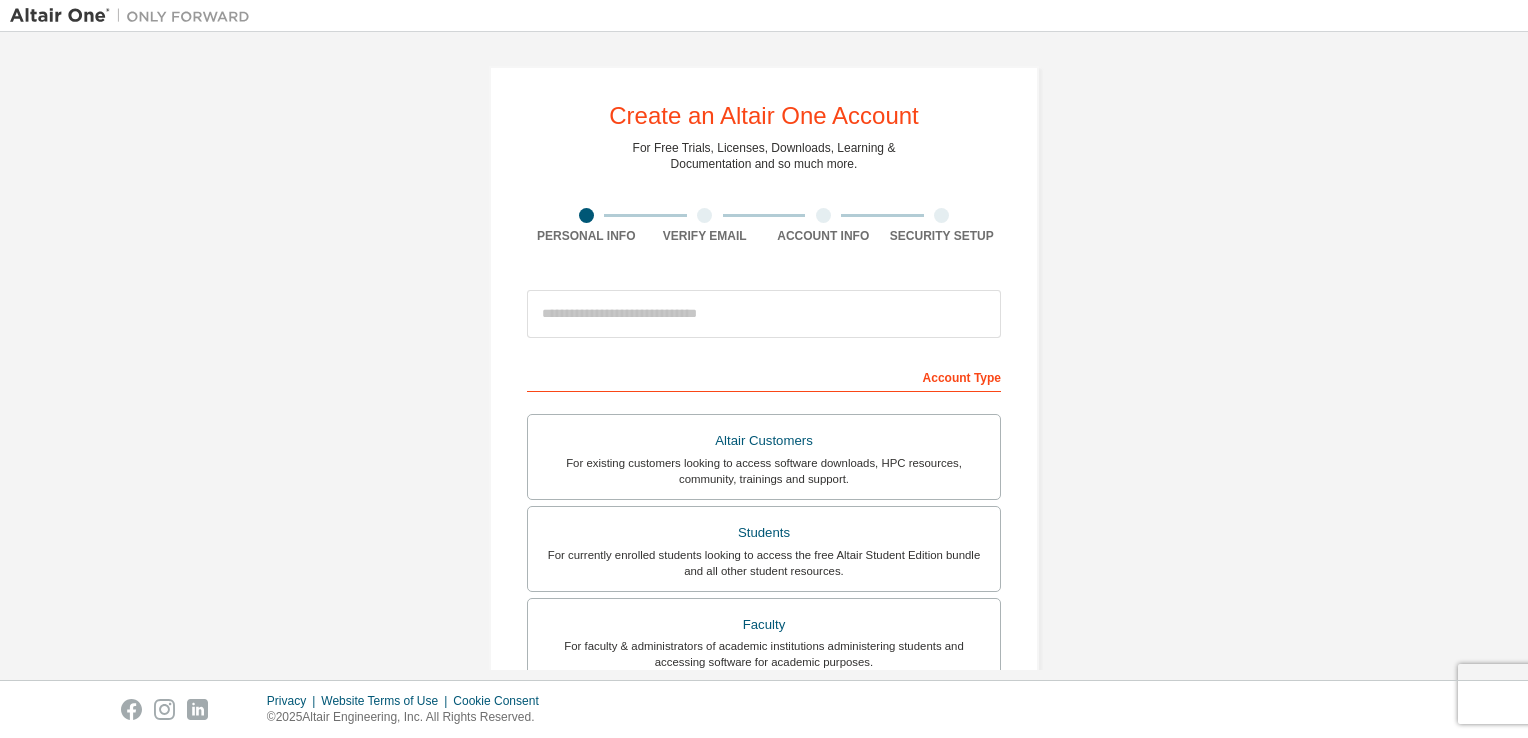 scroll, scrollTop: 0, scrollLeft: 0, axis: both 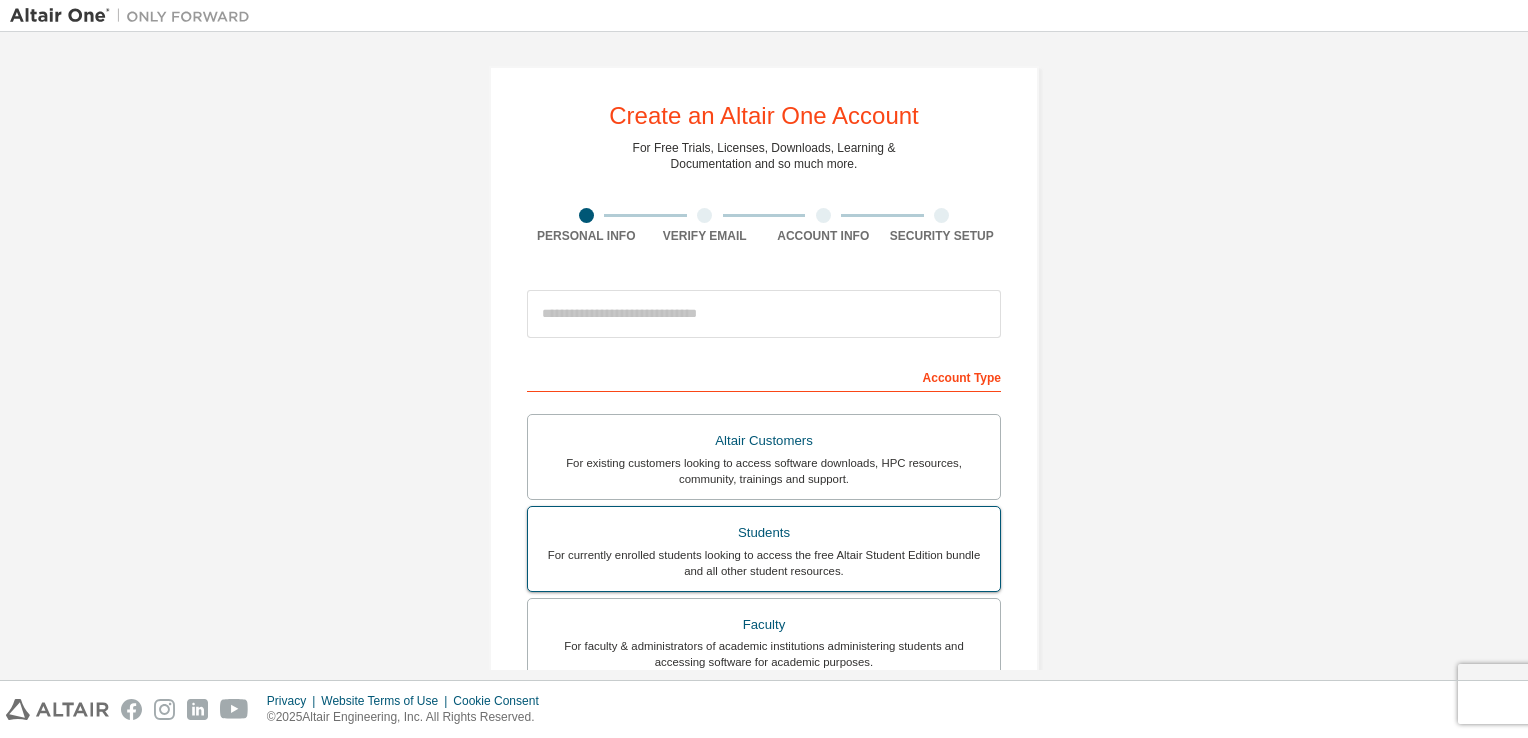 click on "Students" at bounding box center [764, 533] 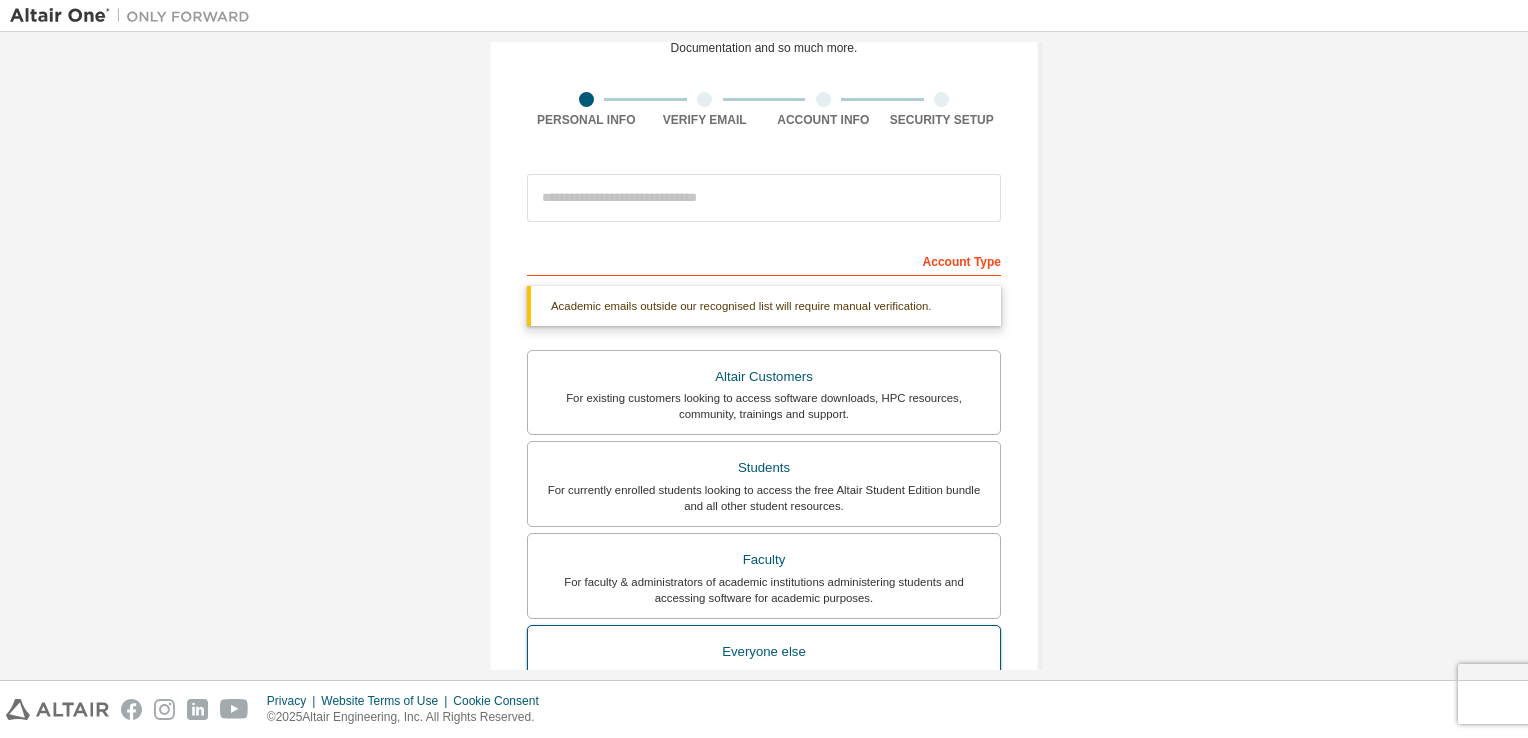 scroll, scrollTop: 0, scrollLeft: 0, axis: both 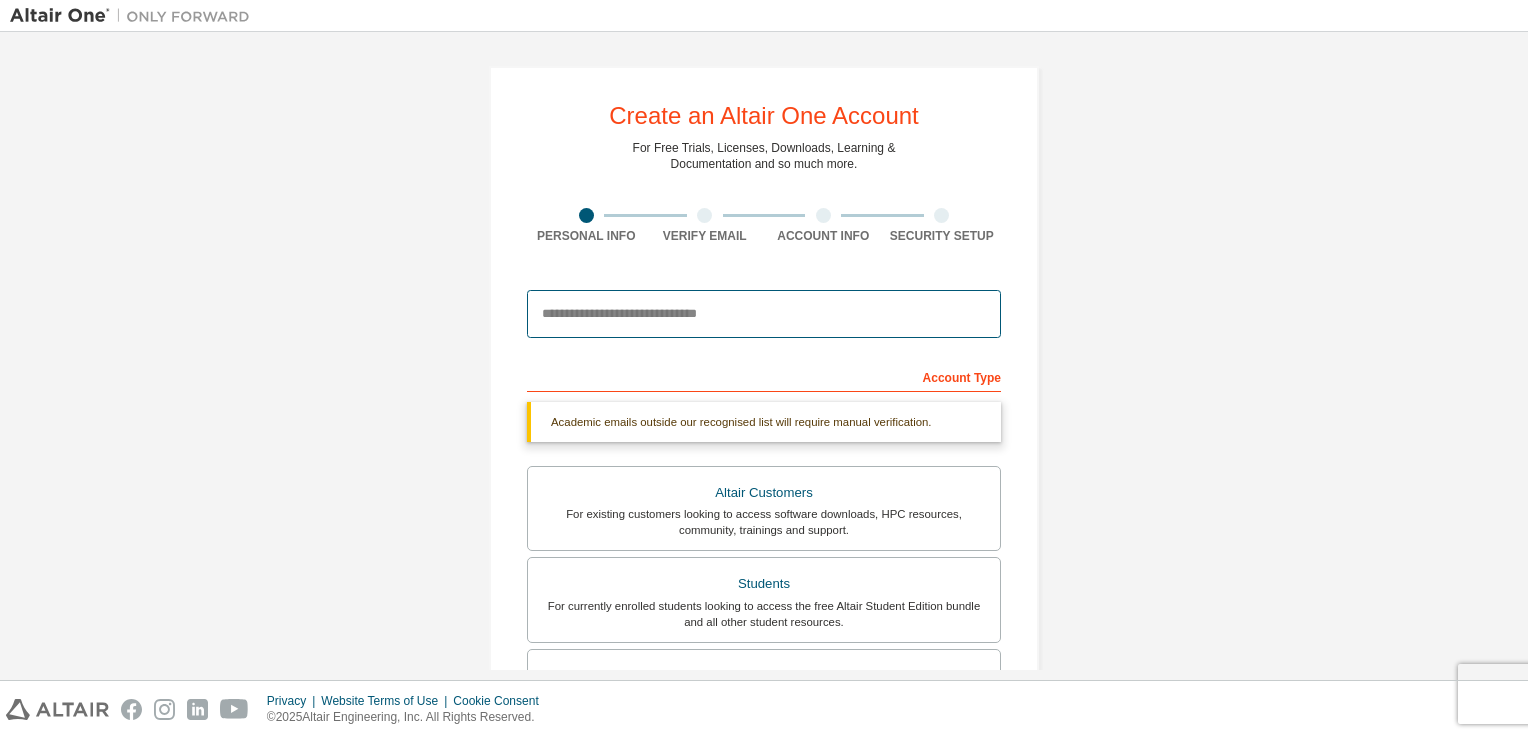 click at bounding box center (764, 314) 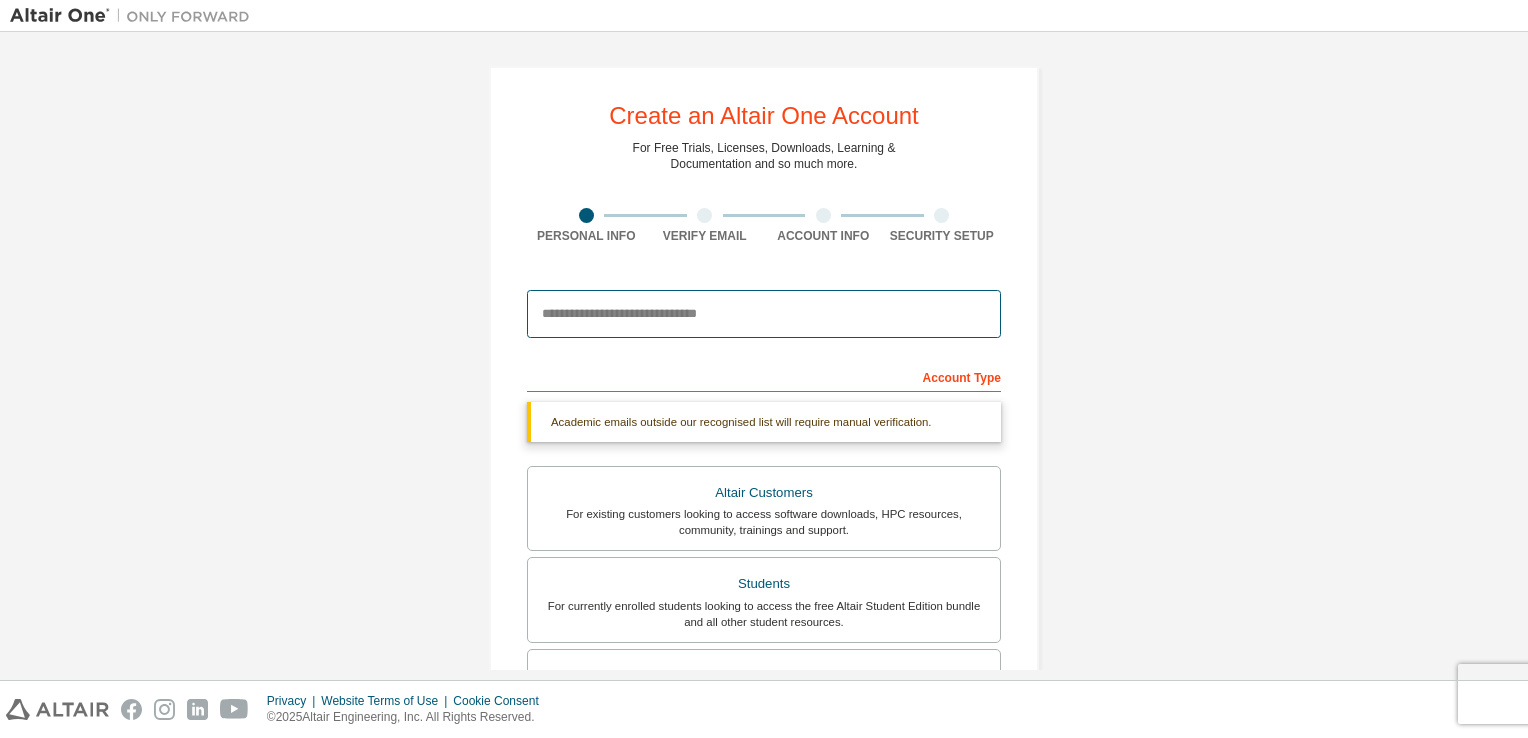 type on "**********" 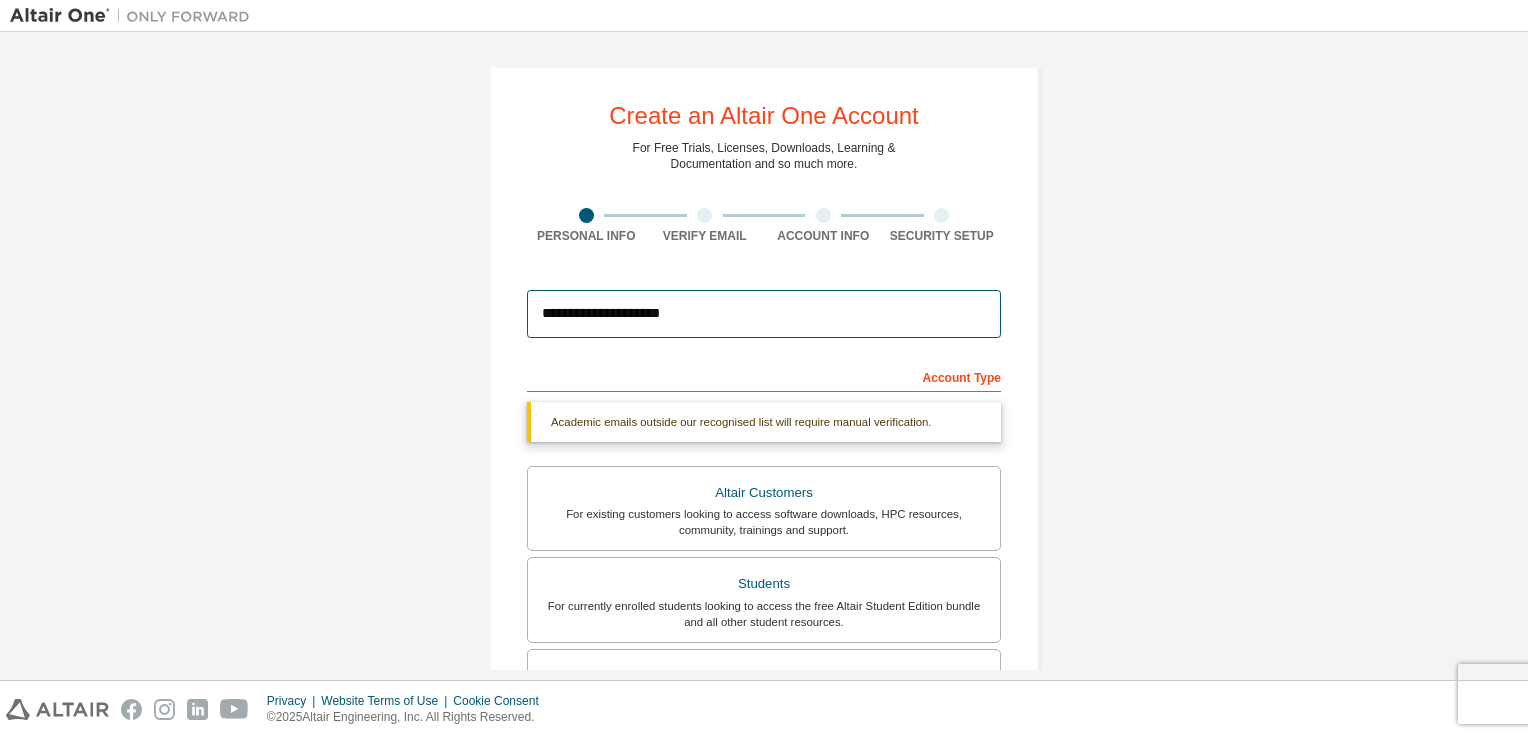 type on "*****" 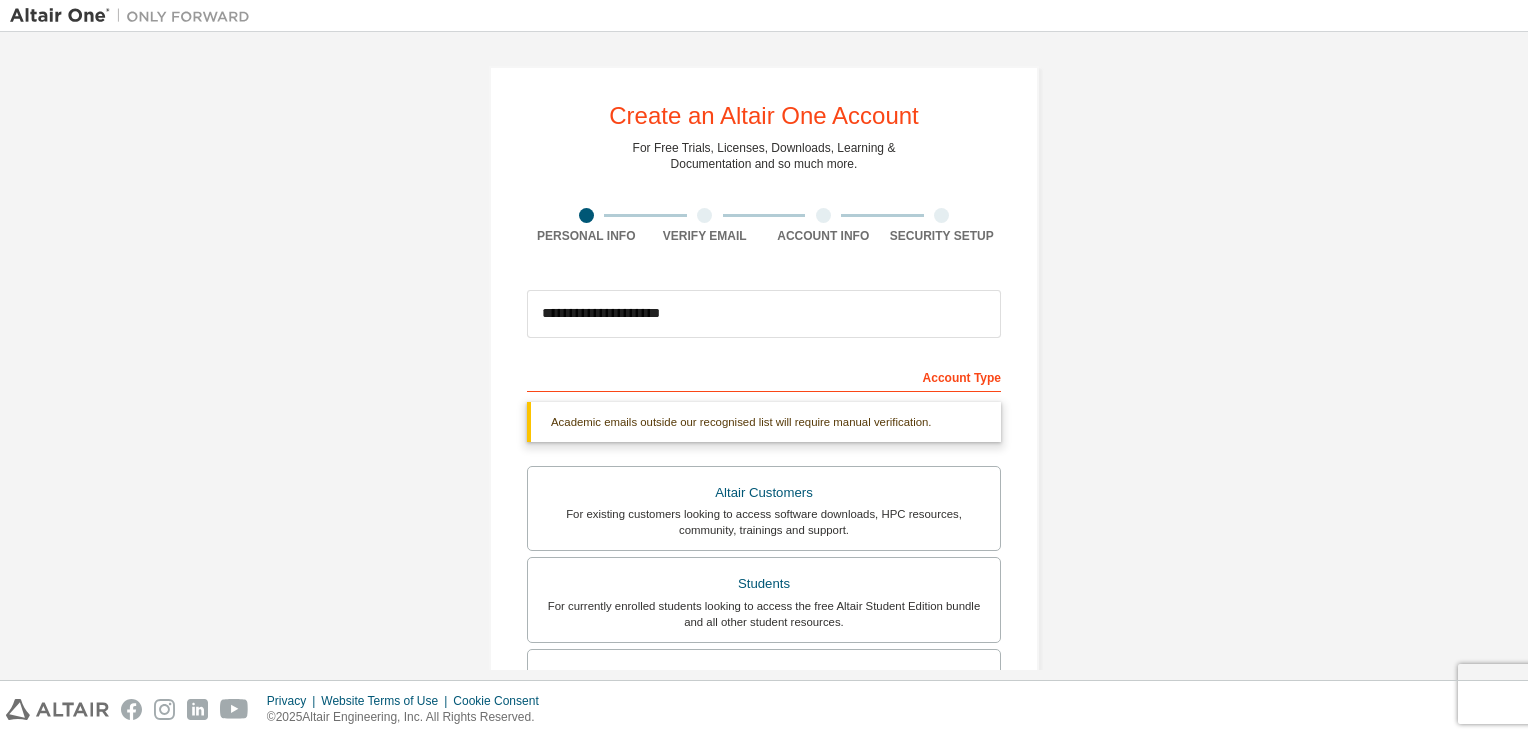 type on "*********" 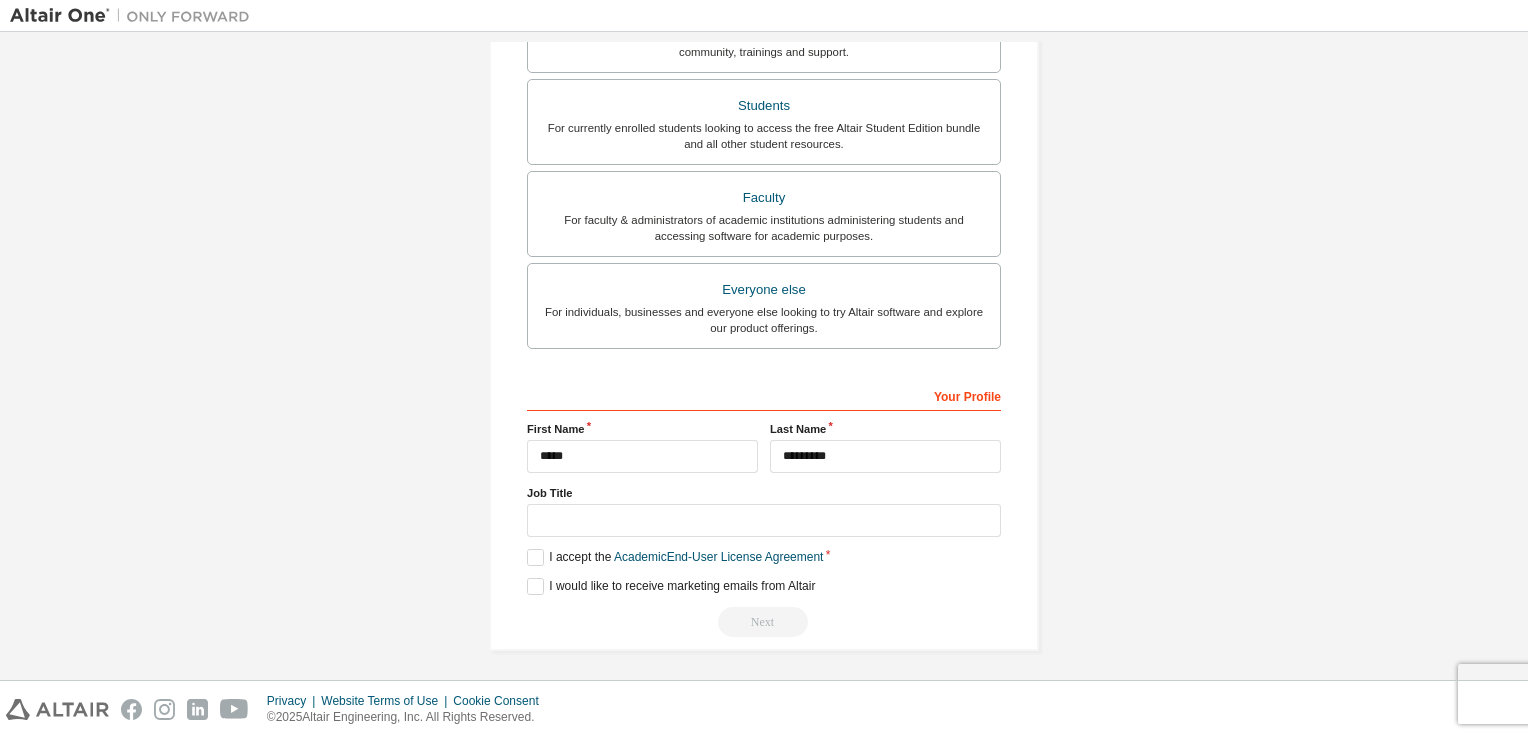 scroll, scrollTop: 426, scrollLeft: 0, axis: vertical 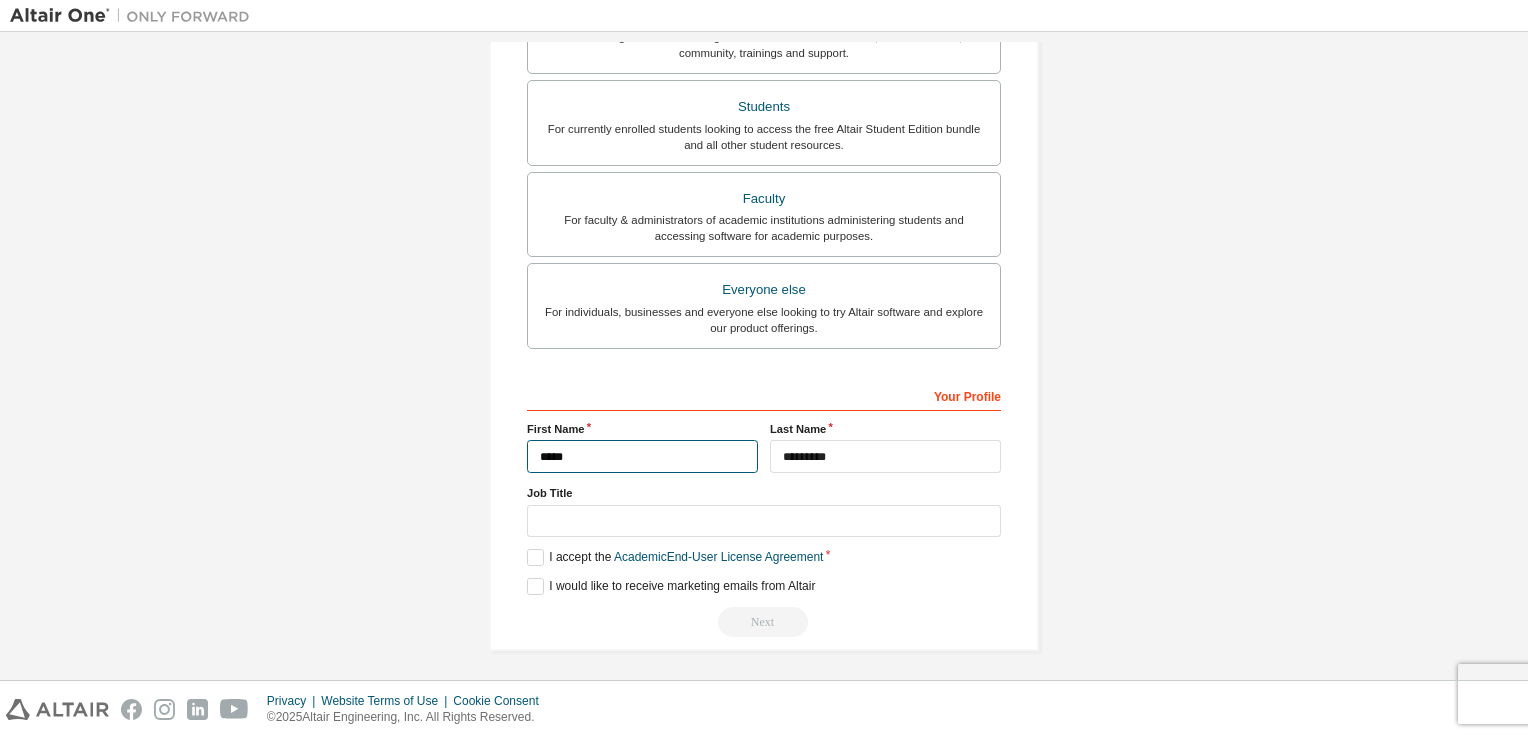 click on "*****" at bounding box center [642, 456] 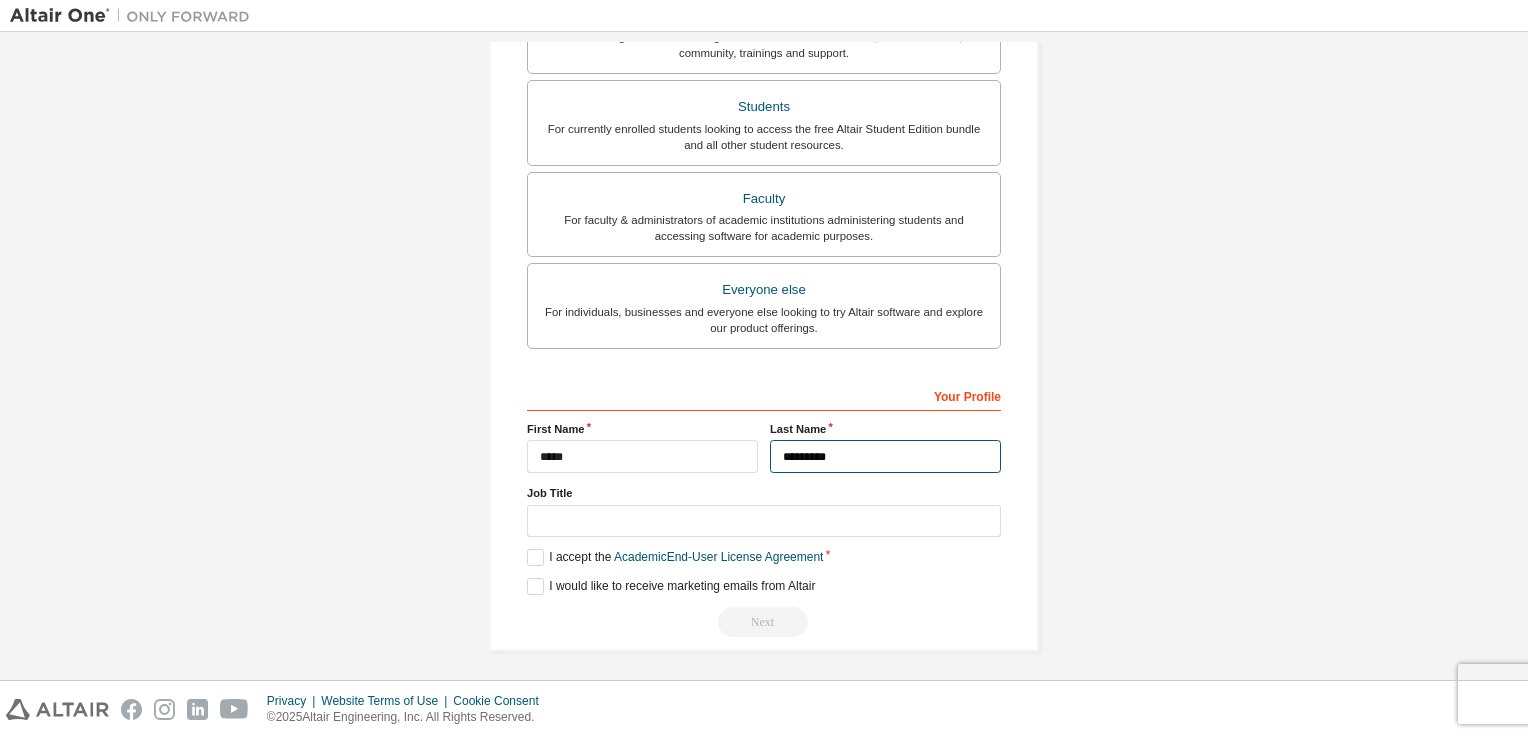 click on "*********" at bounding box center [885, 456] 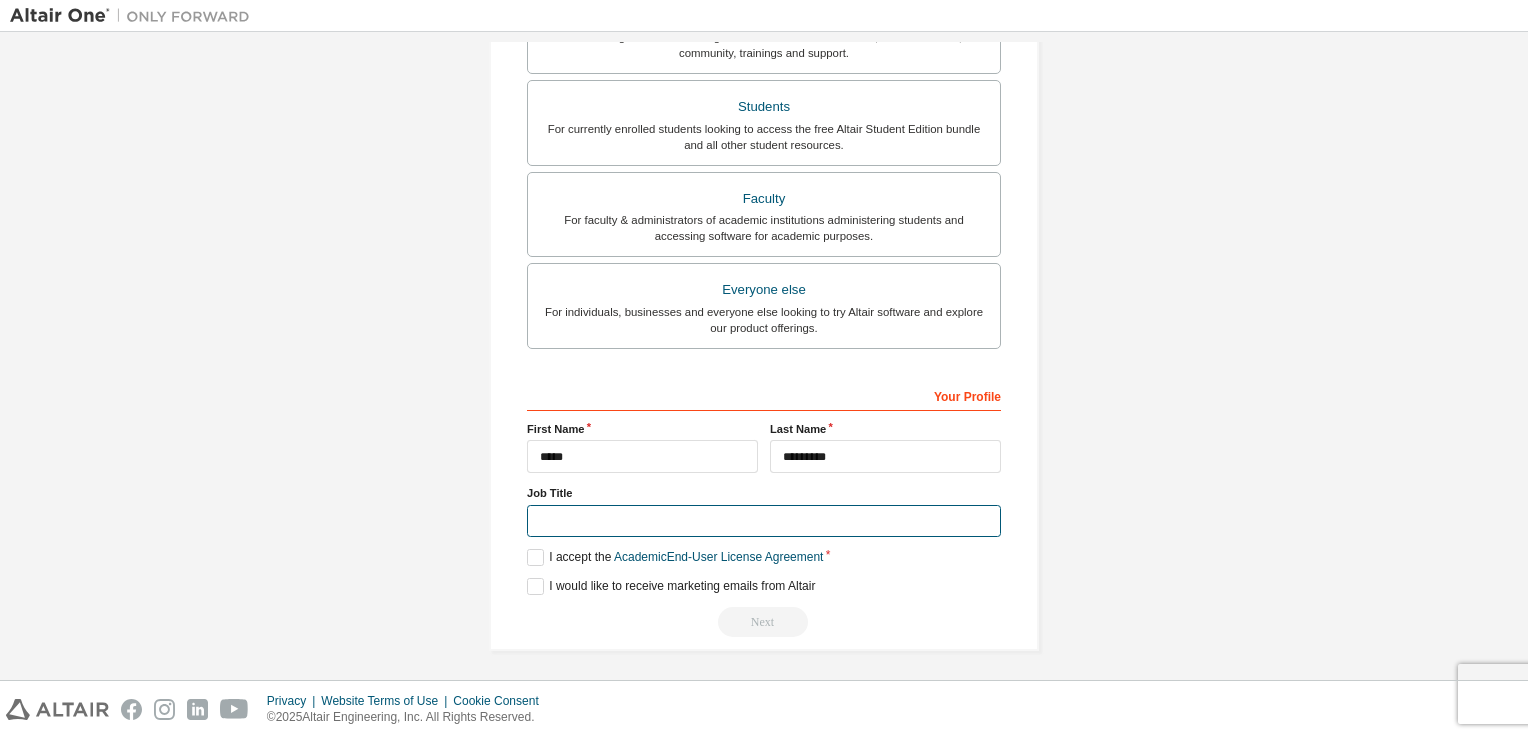 click at bounding box center [764, 521] 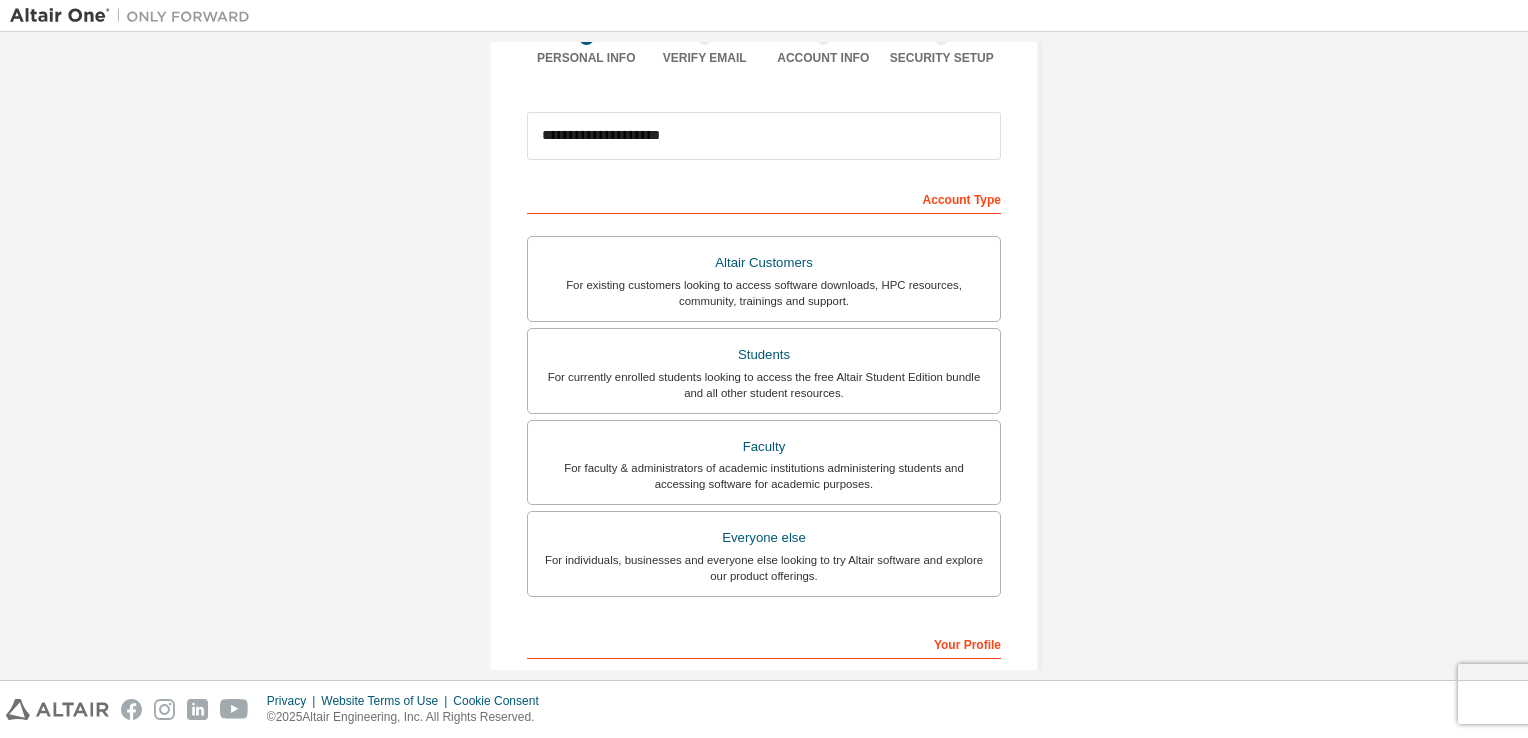 scroll, scrollTop: 0, scrollLeft: 0, axis: both 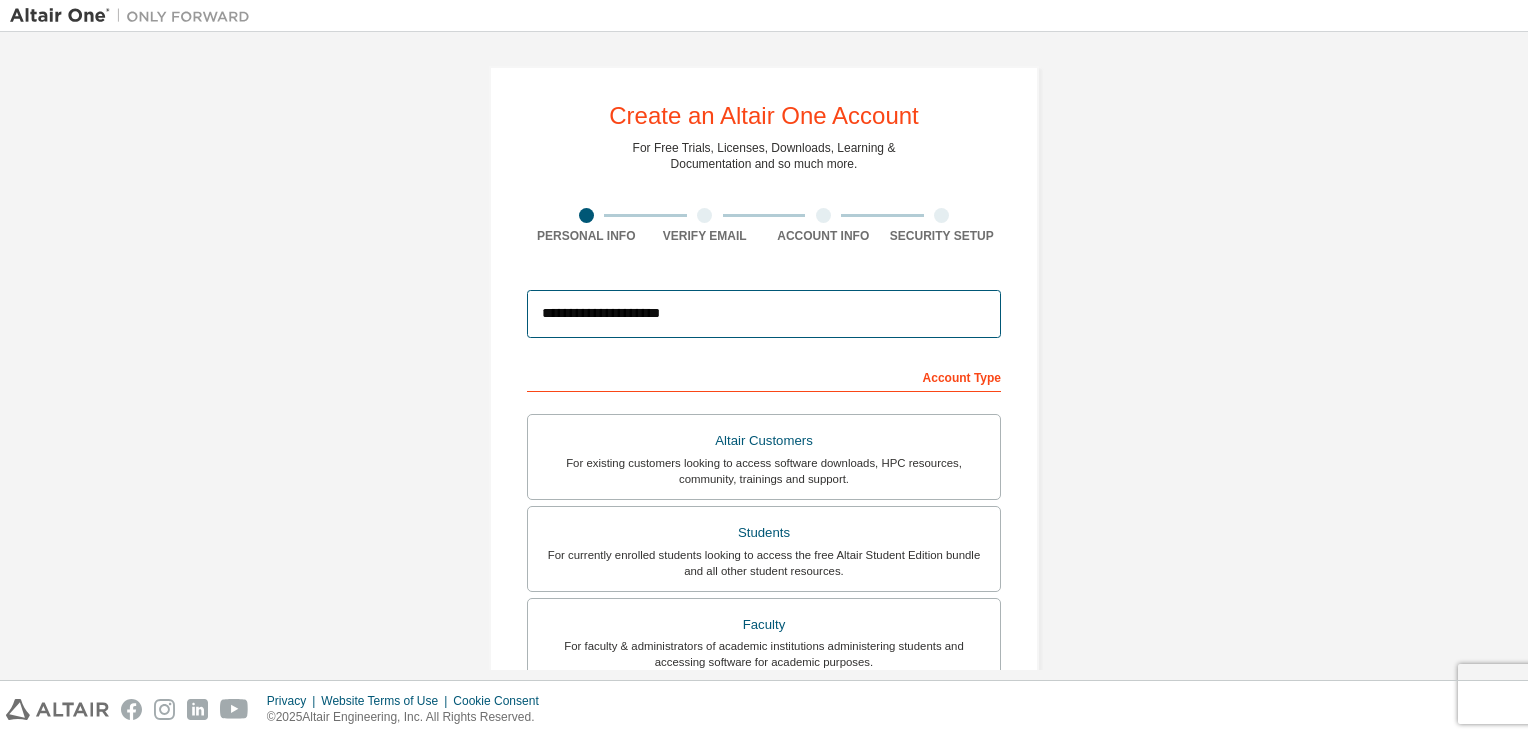 click on "**********" at bounding box center [764, 314] 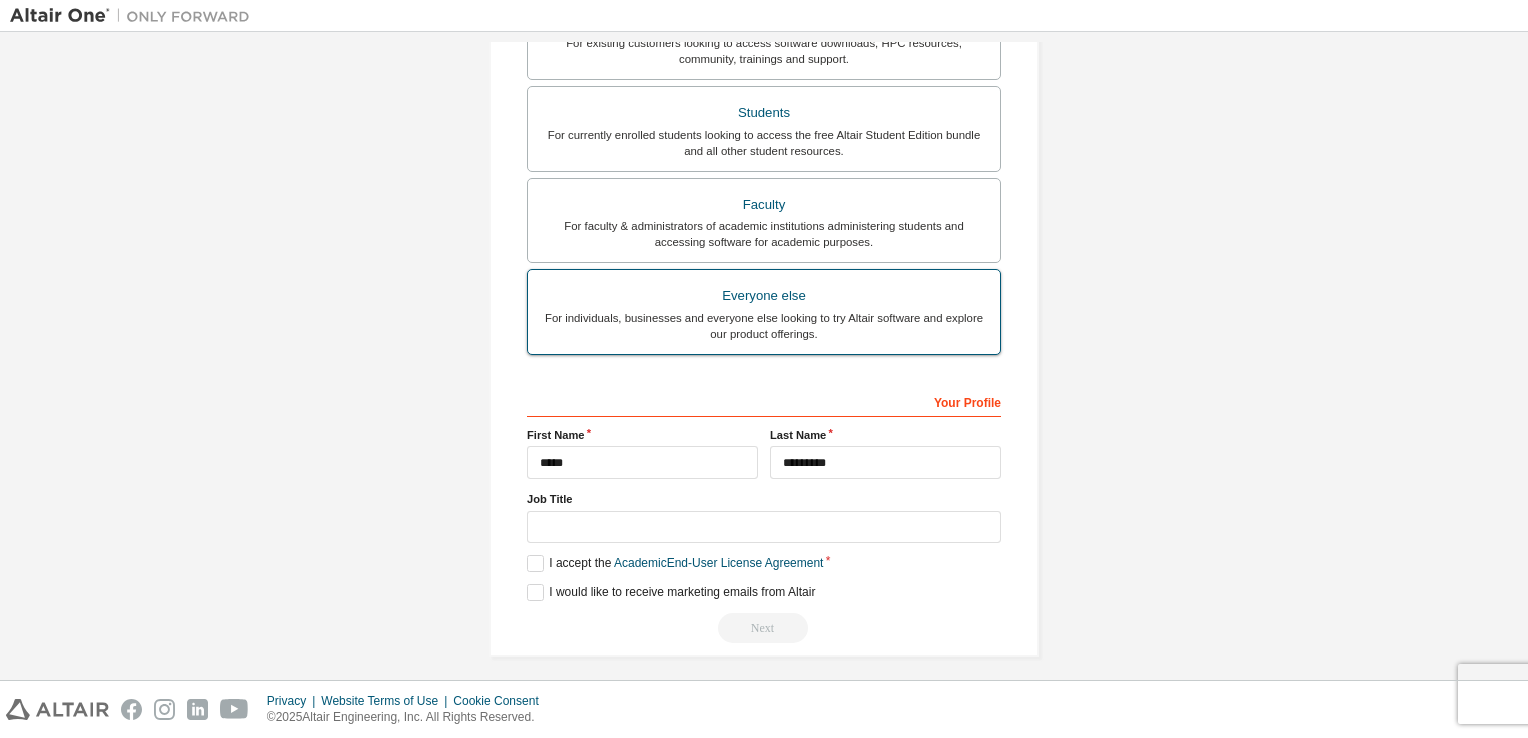 scroll, scrollTop: 426, scrollLeft: 0, axis: vertical 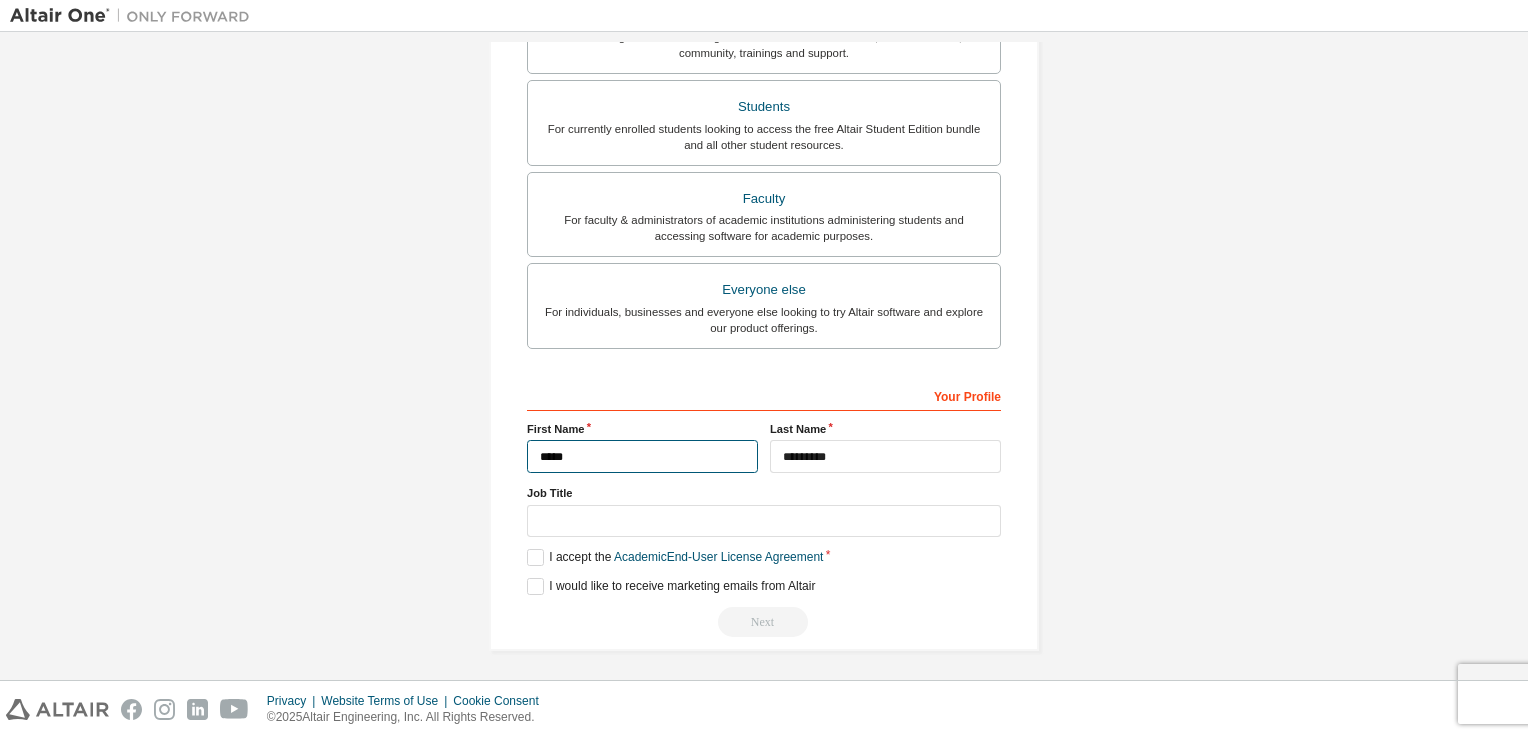 click on "*****" at bounding box center (642, 456) 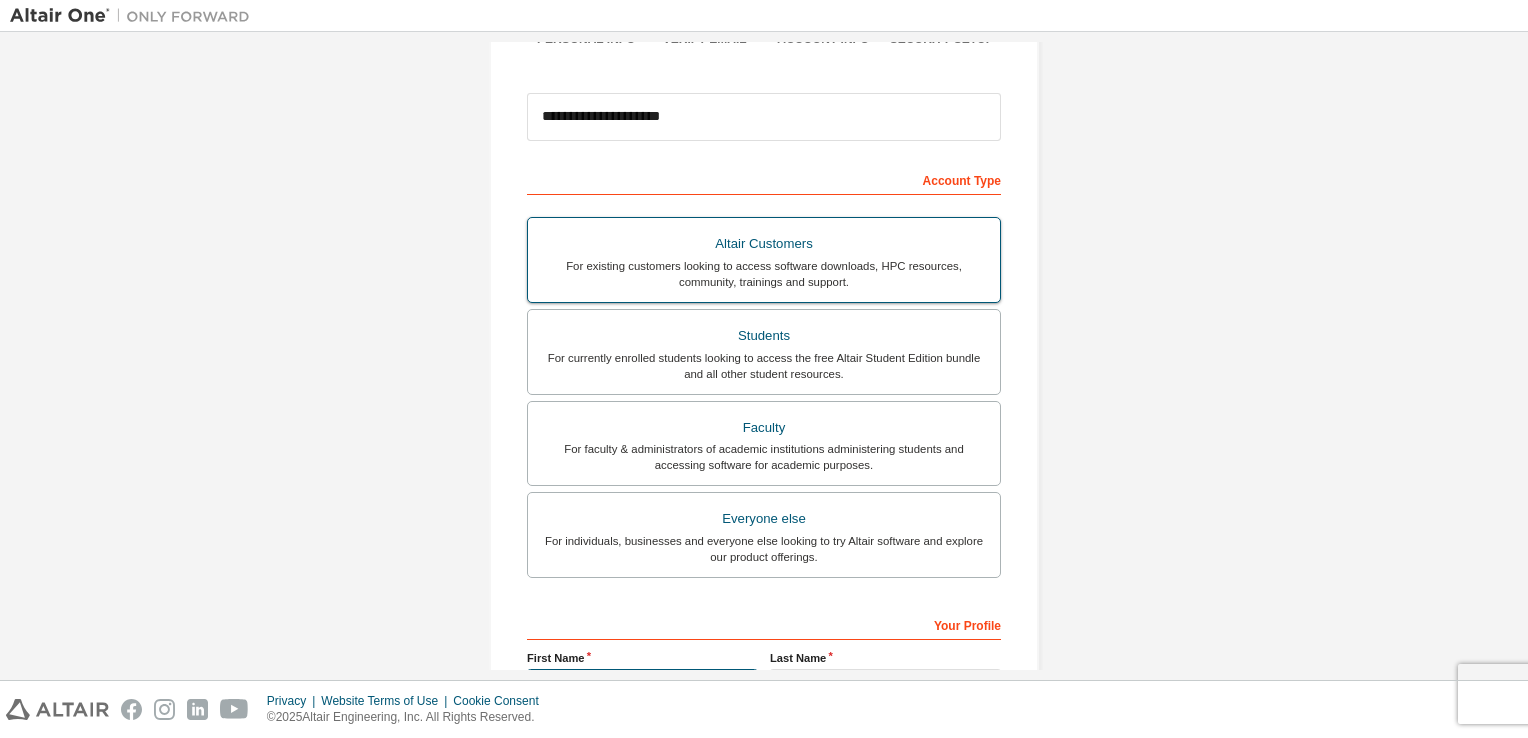 scroll, scrollTop: 0, scrollLeft: 0, axis: both 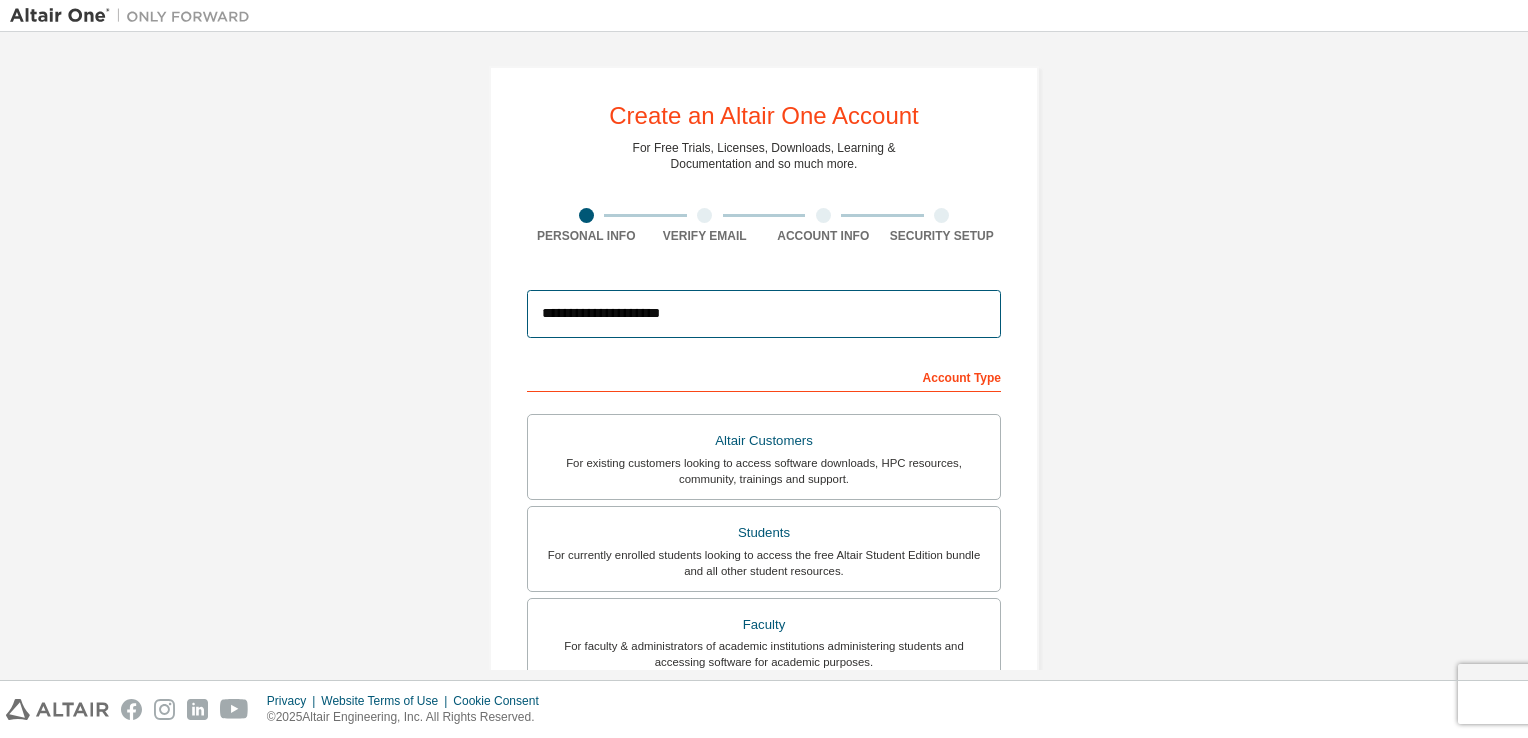 click on "**********" at bounding box center [764, 314] 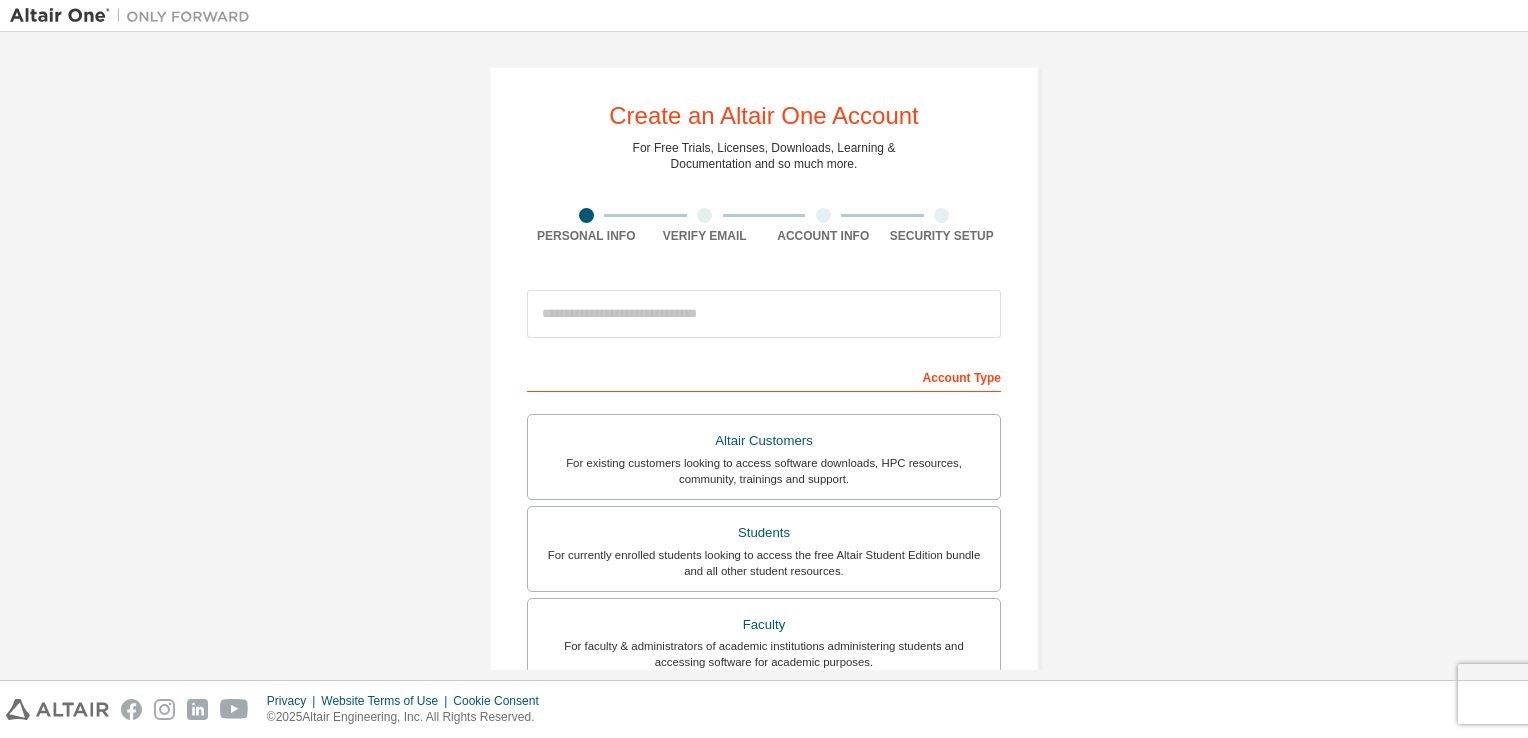 scroll, scrollTop: 0, scrollLeft: 0, axis: both 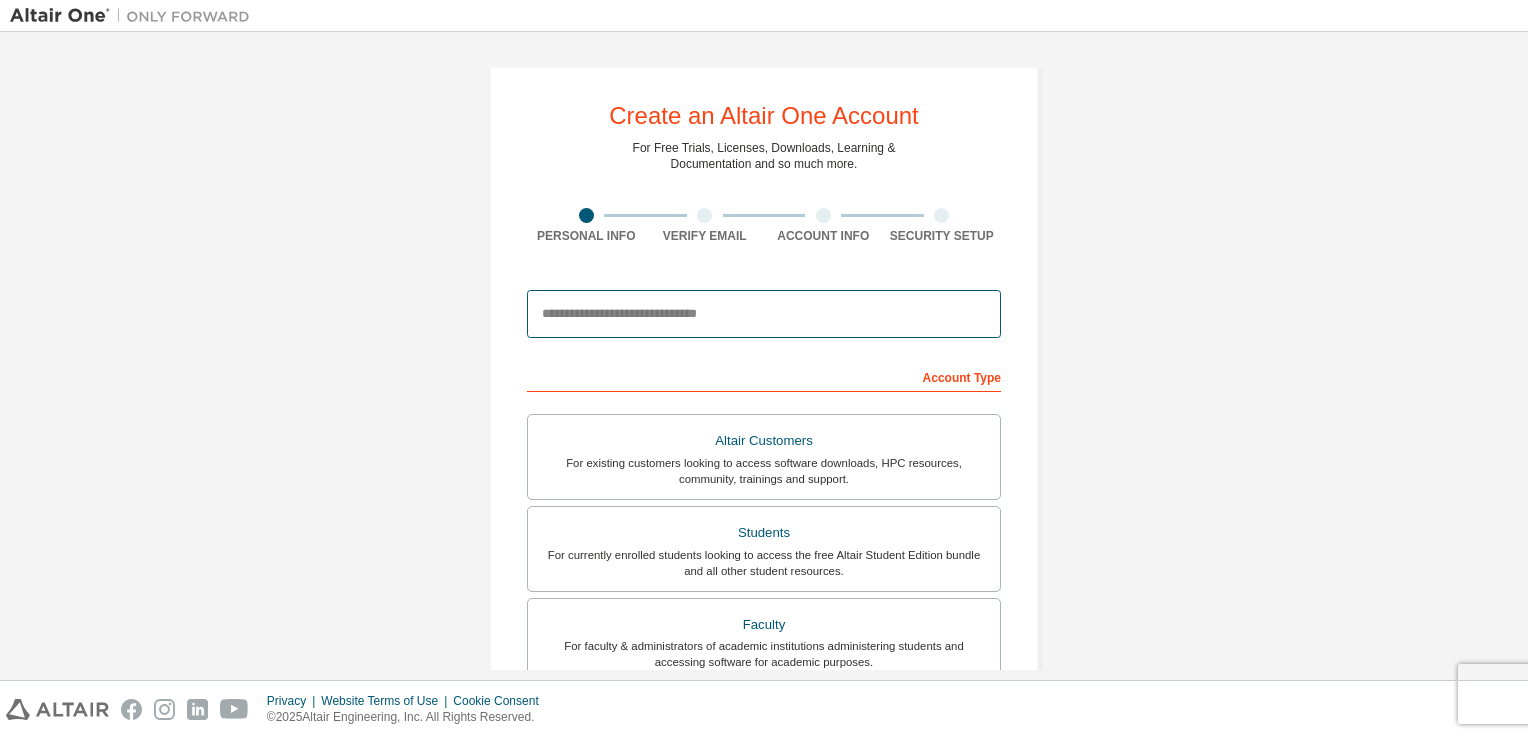 click at bounding box center (764, 314) 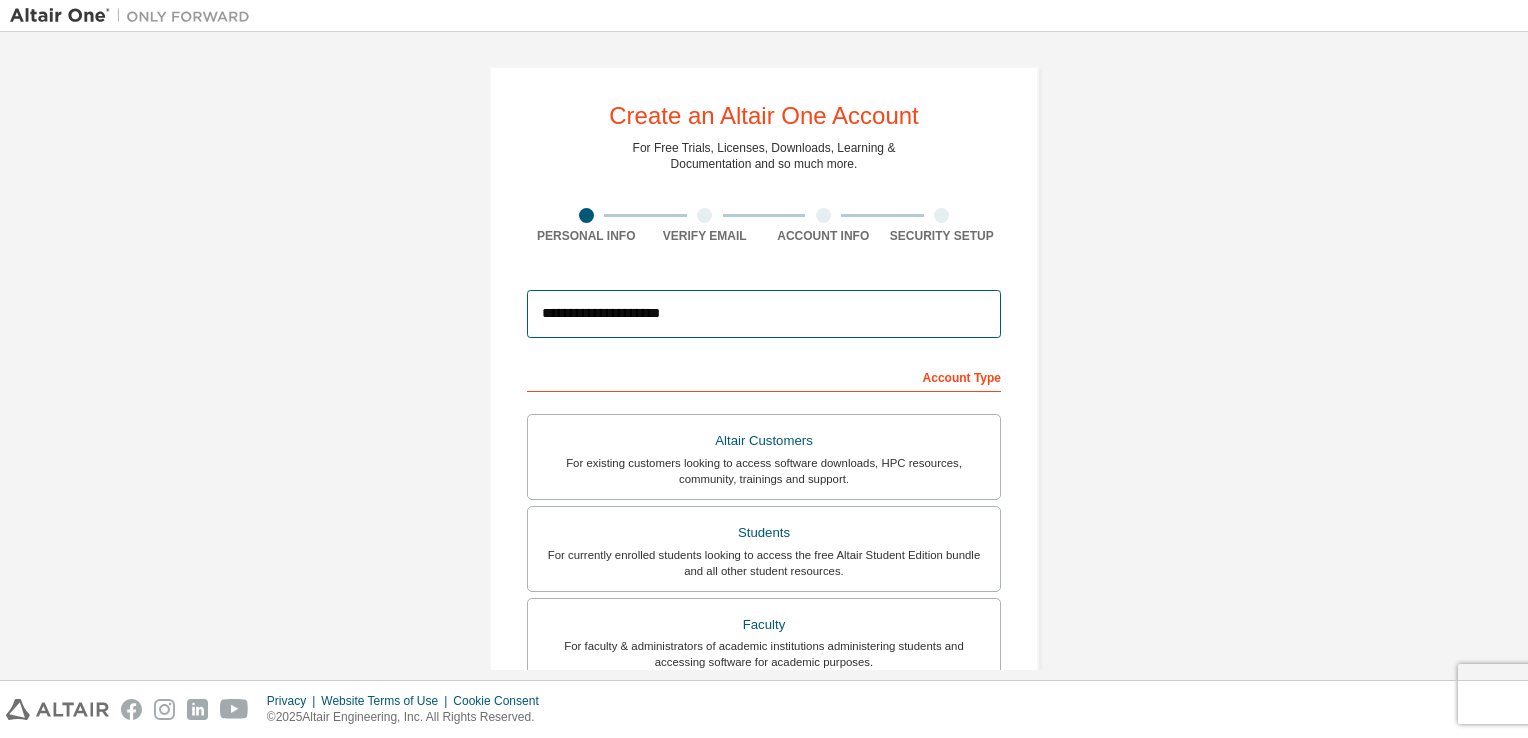 type on "*****" 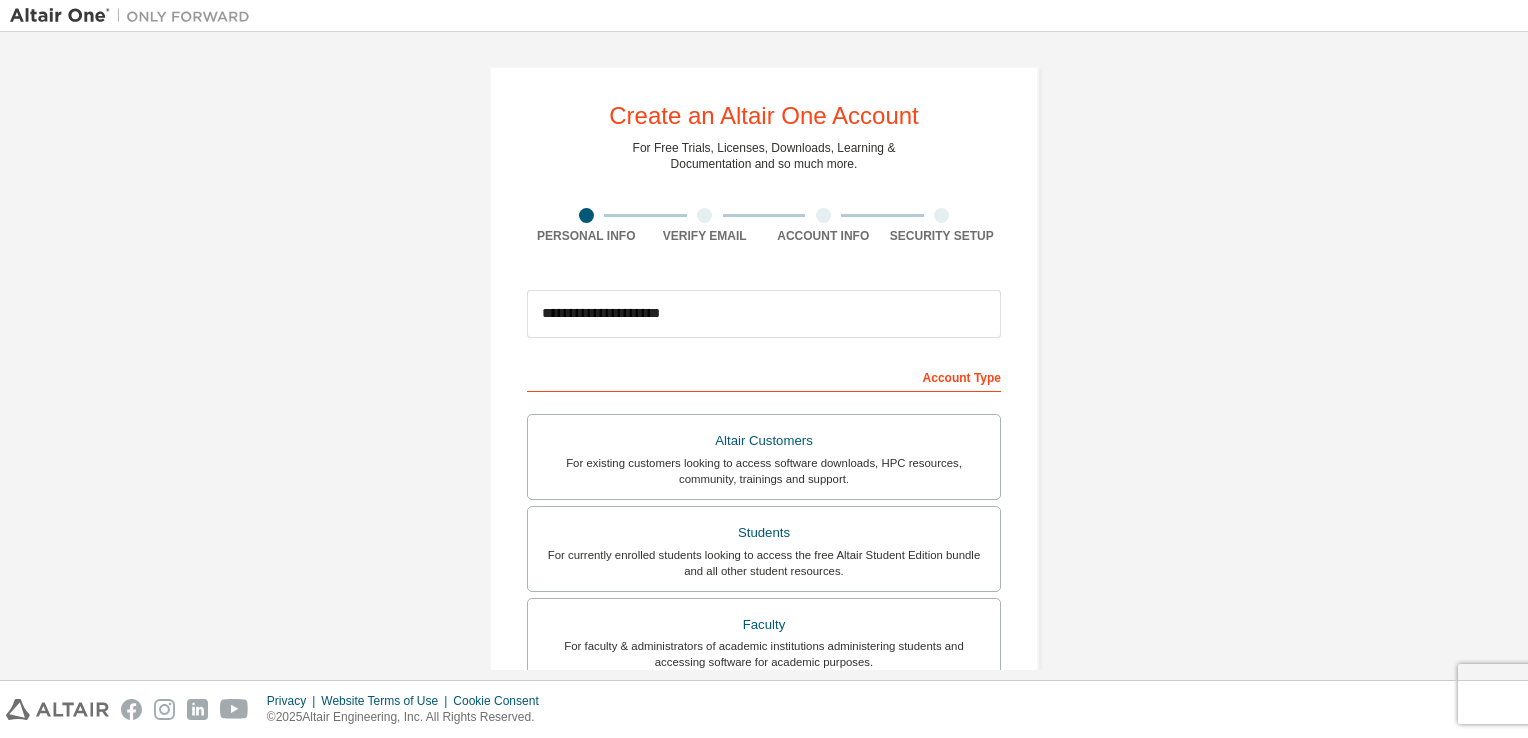 type on "*********" 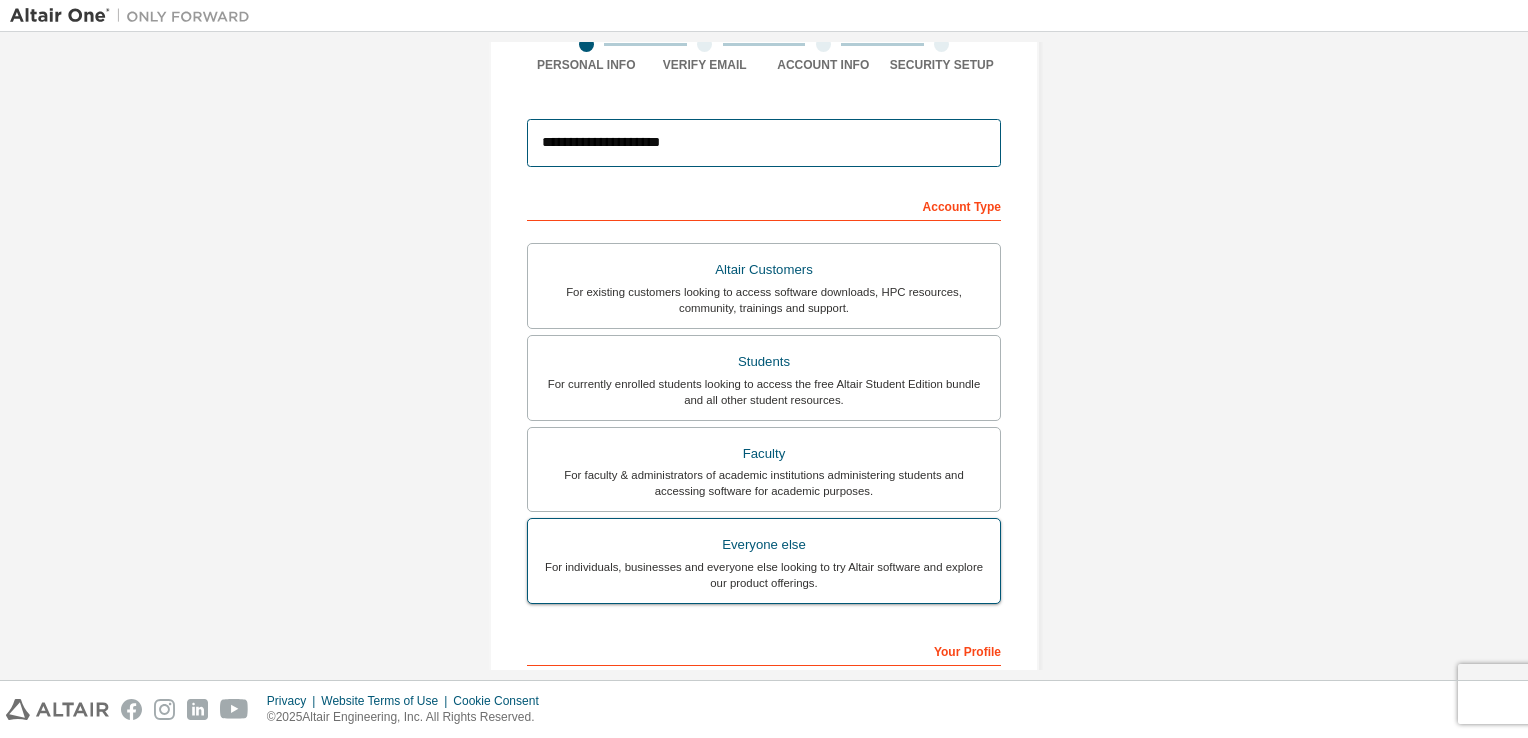 scroll, scrollTop: 200, scrollLeft: 0, axis: vertical 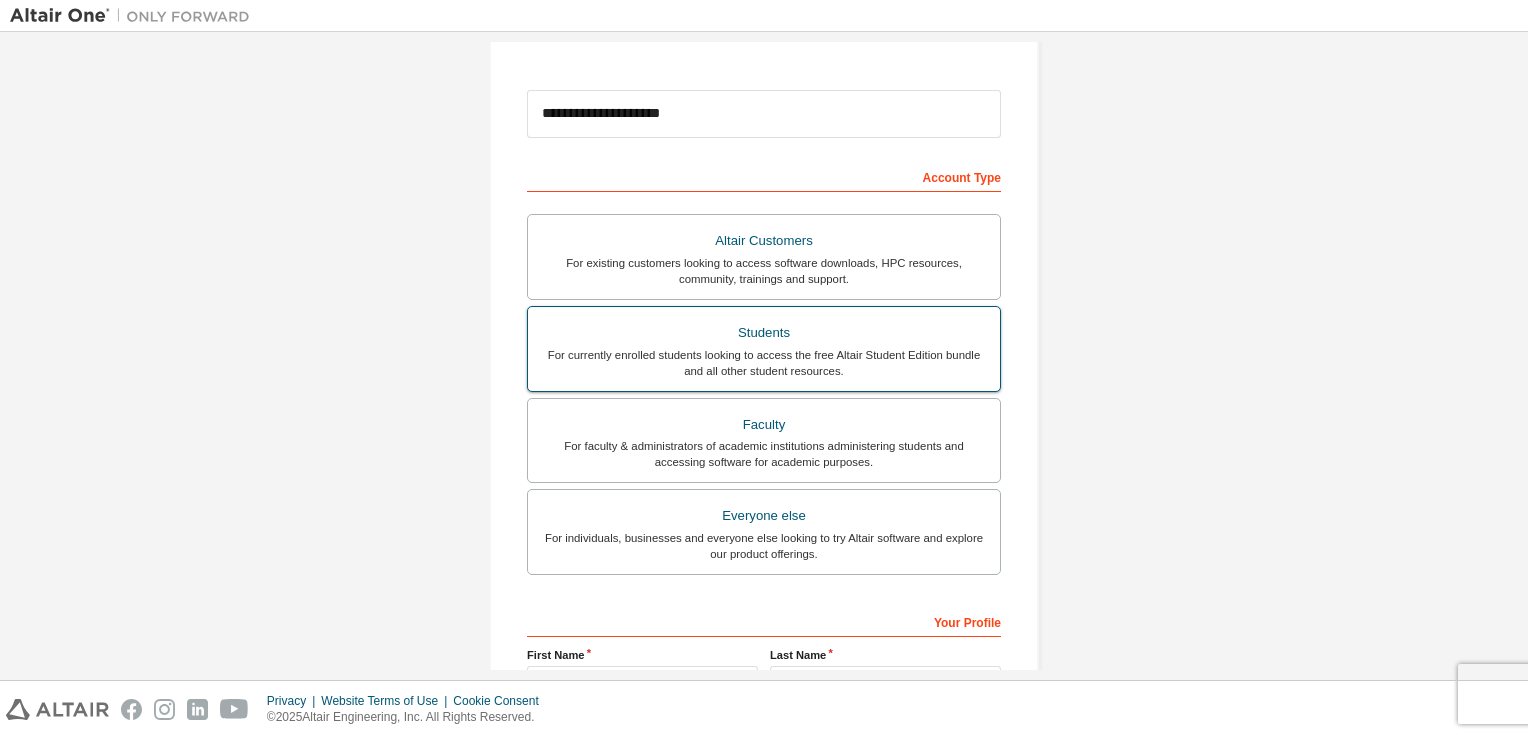 click on "Students" at bounding box center [764, 333] 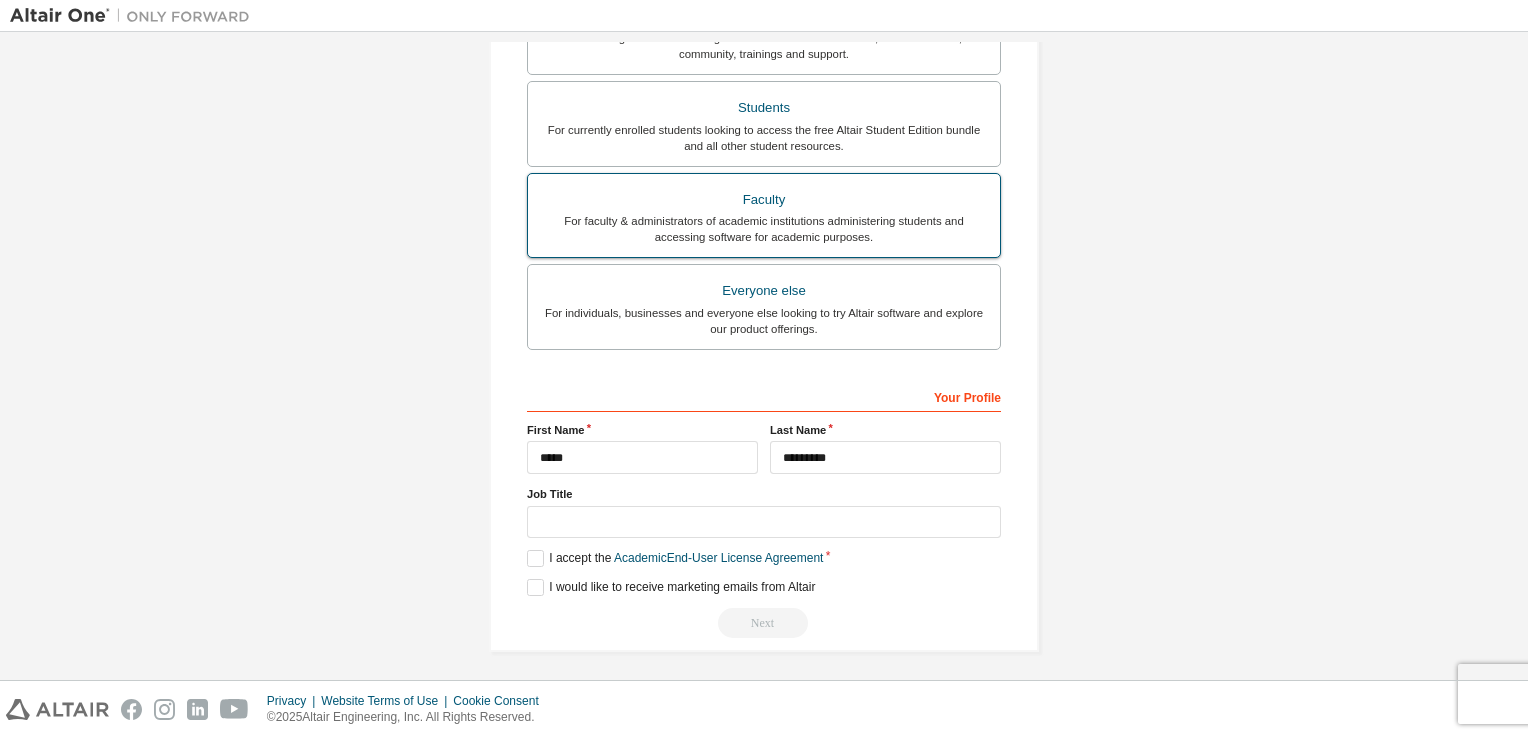 scroll, scrollTop: 426, scrollLeft: 0, axis: vertical 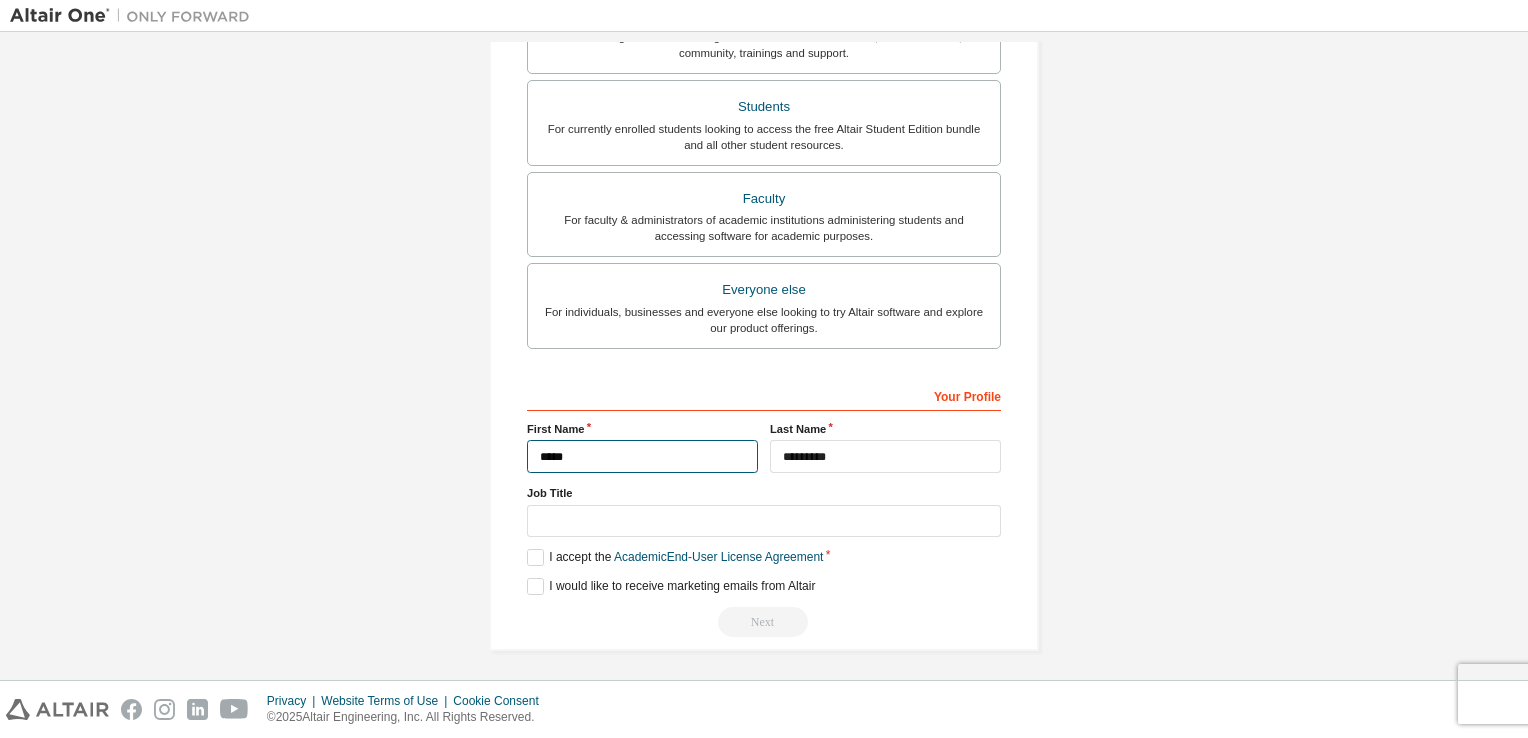 click on "*****" at bounding box center [642, 456] 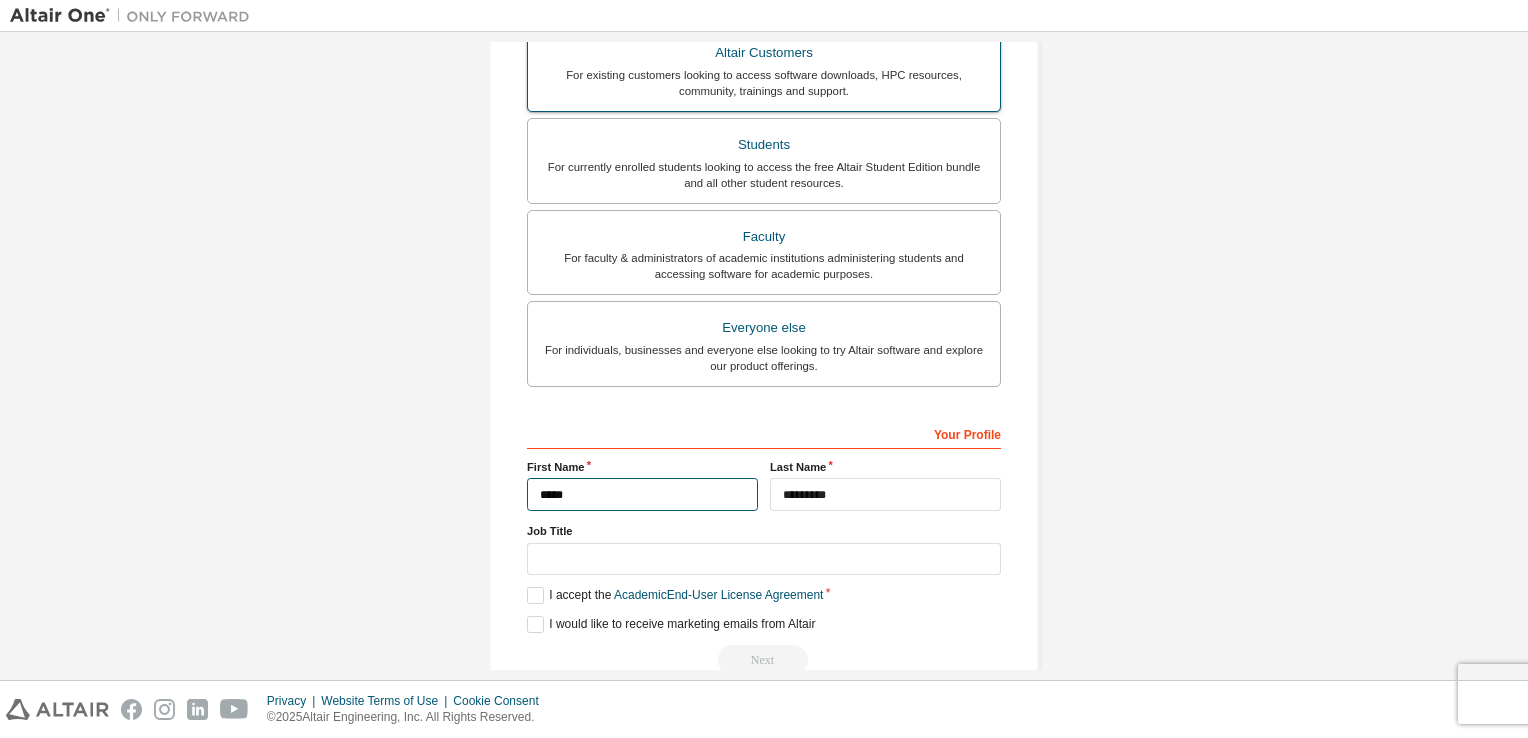 scroll, scrollTop: 400, scrollLeft: 0, axis: vertical 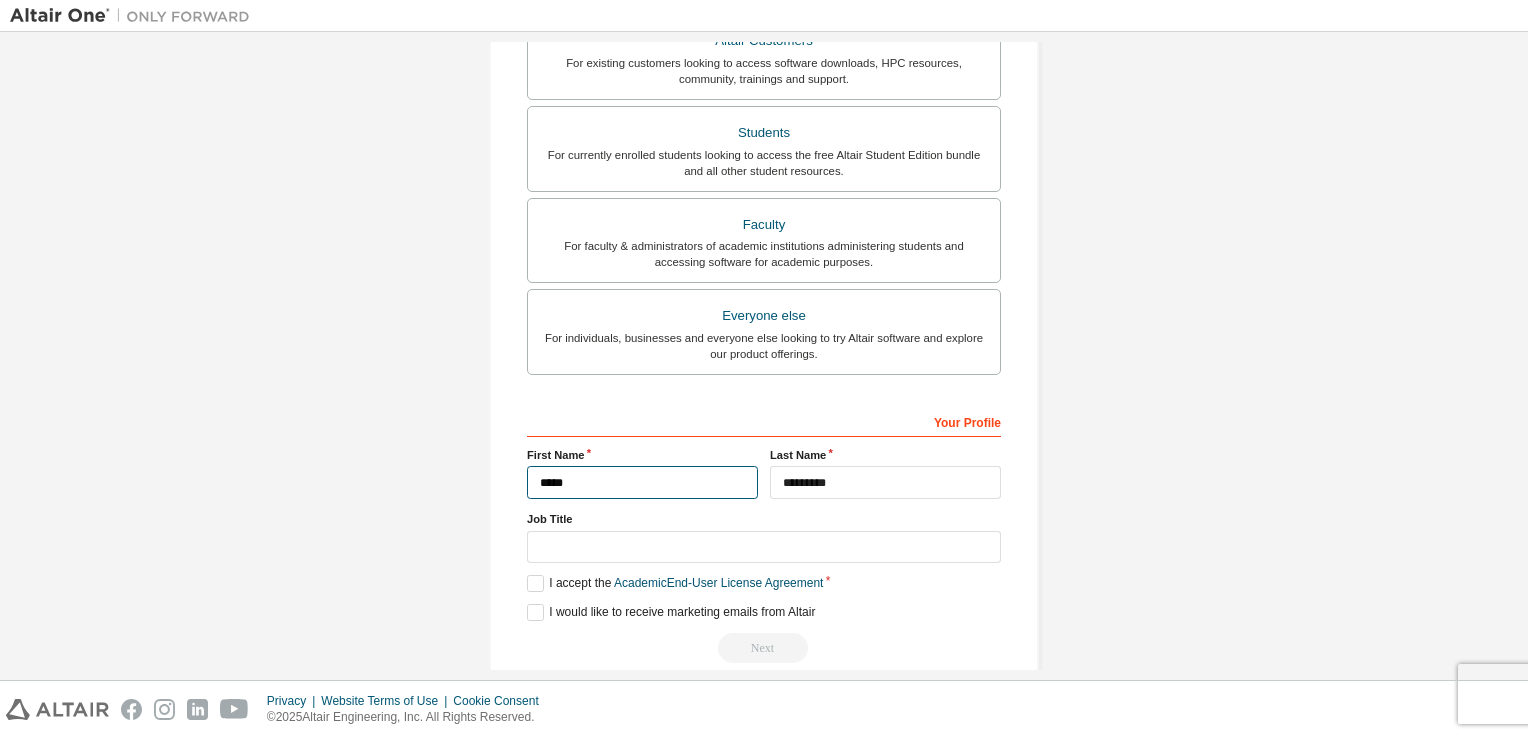 click on "*****" at bounding box center (642, 482) 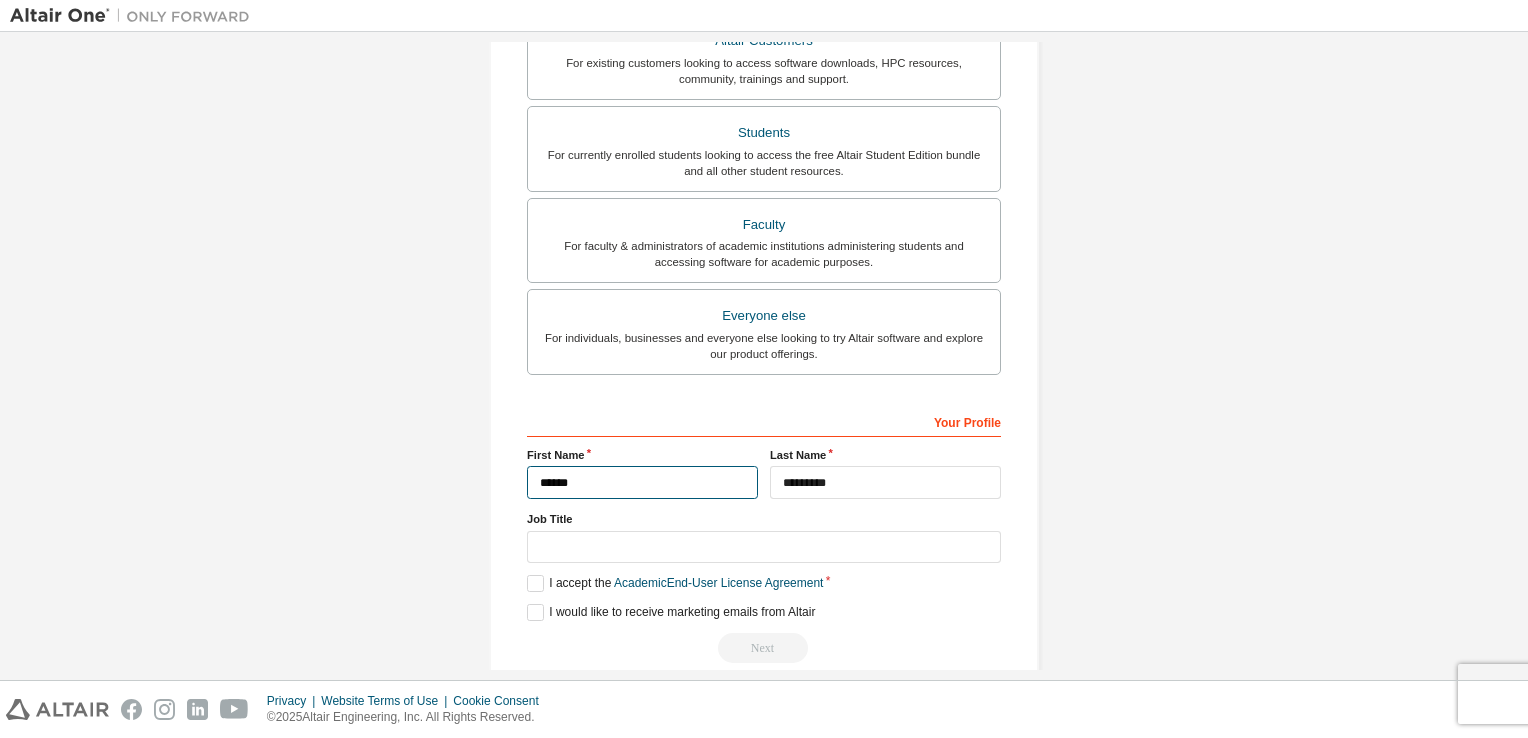 type on "*****" 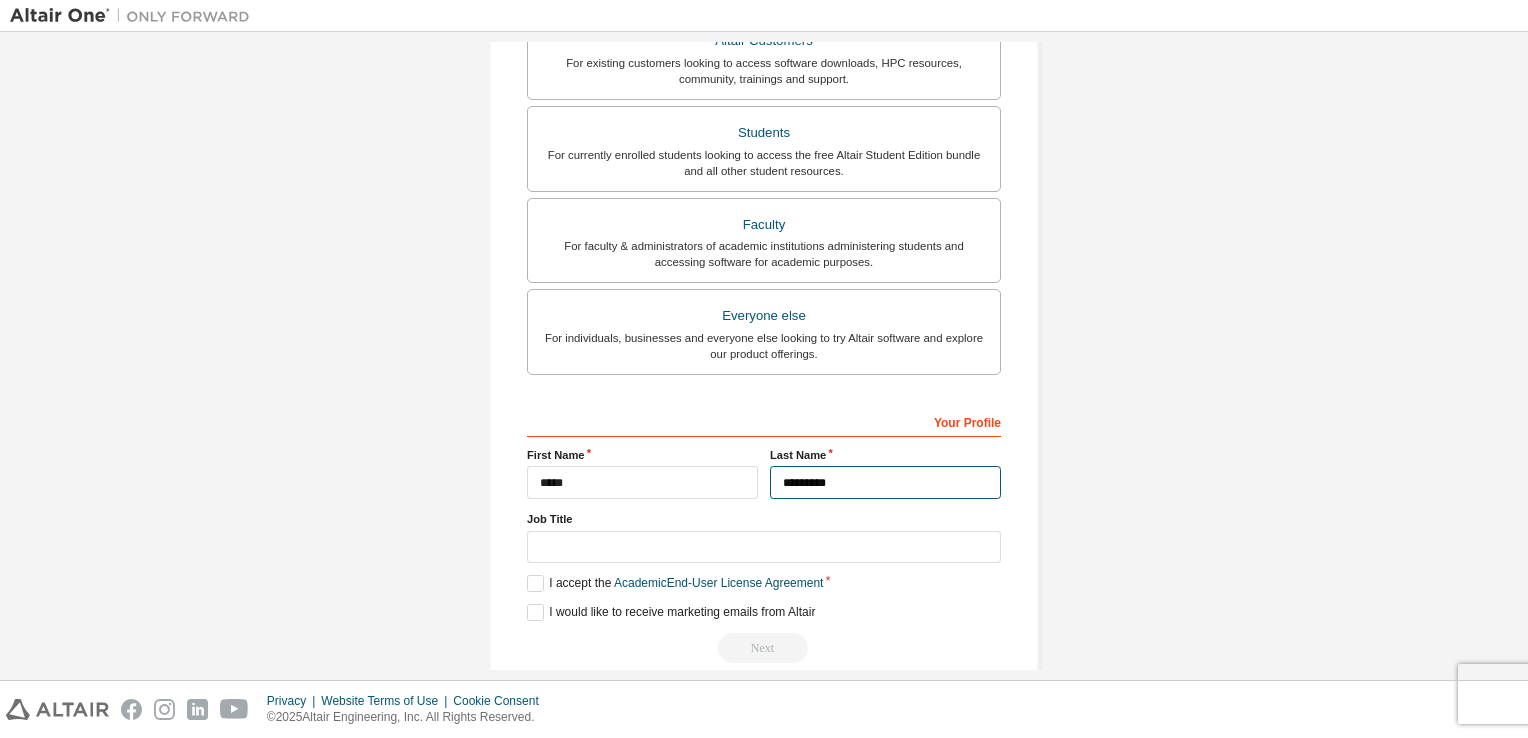 click on "*********" at bounding box center (885, 482) 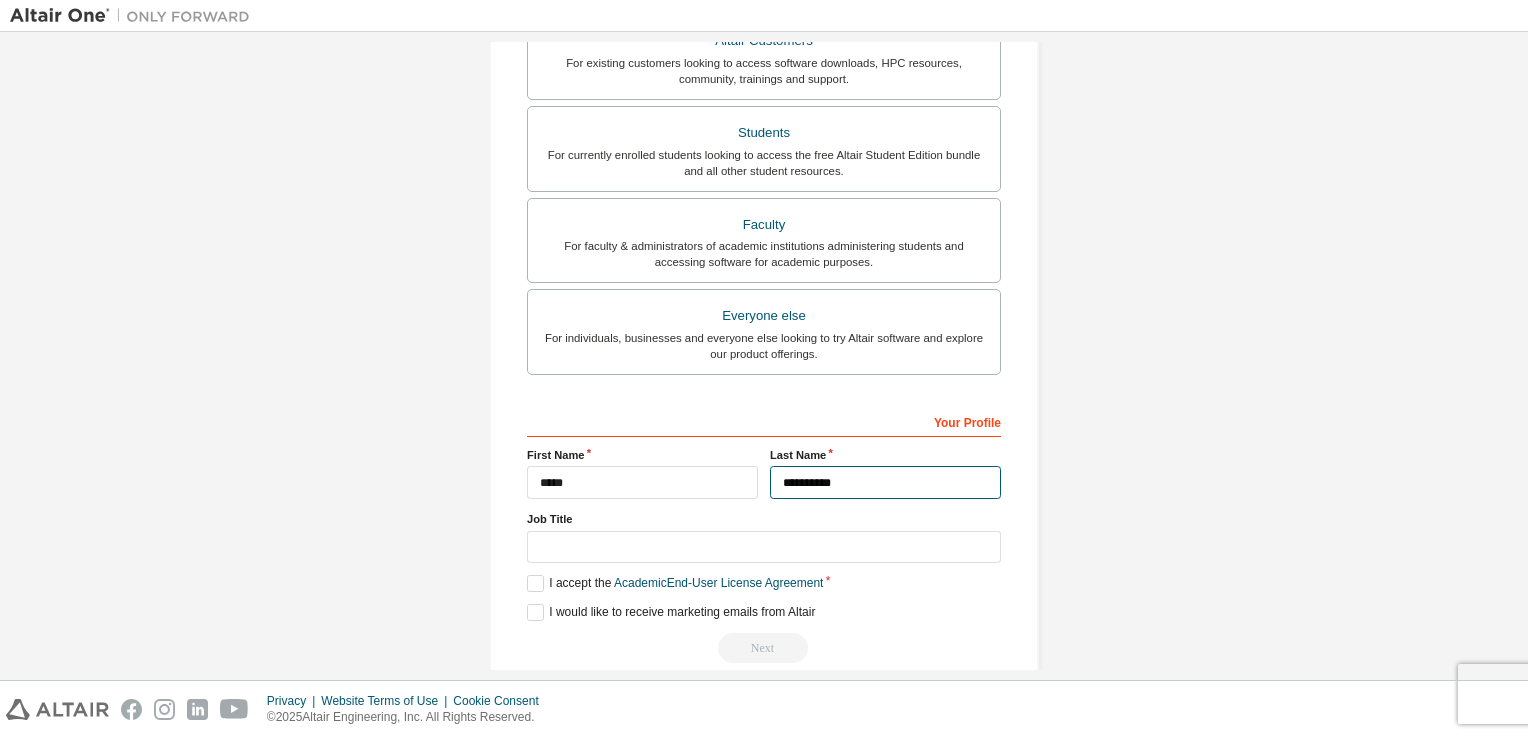 type on "*********" 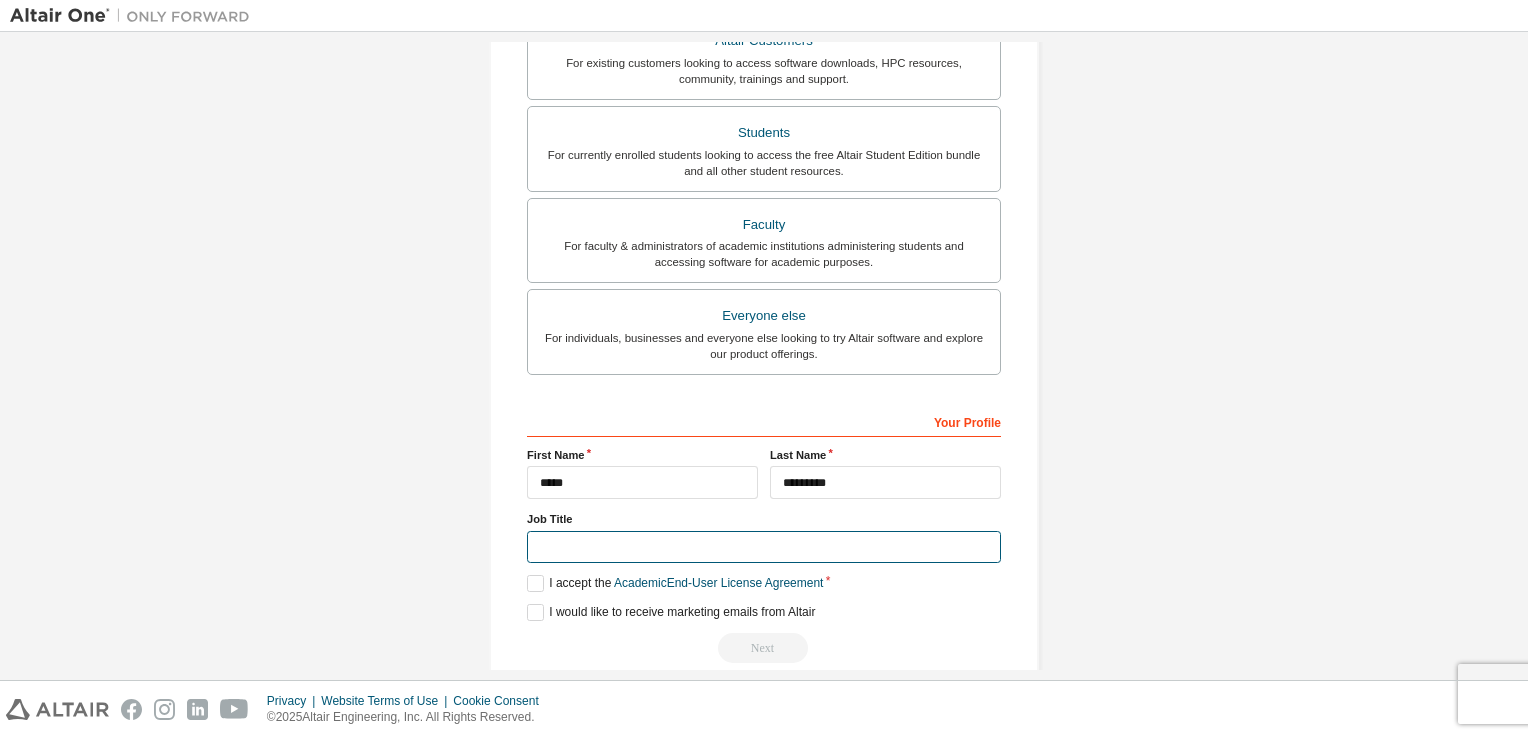 click at bounding box center (764, 547) 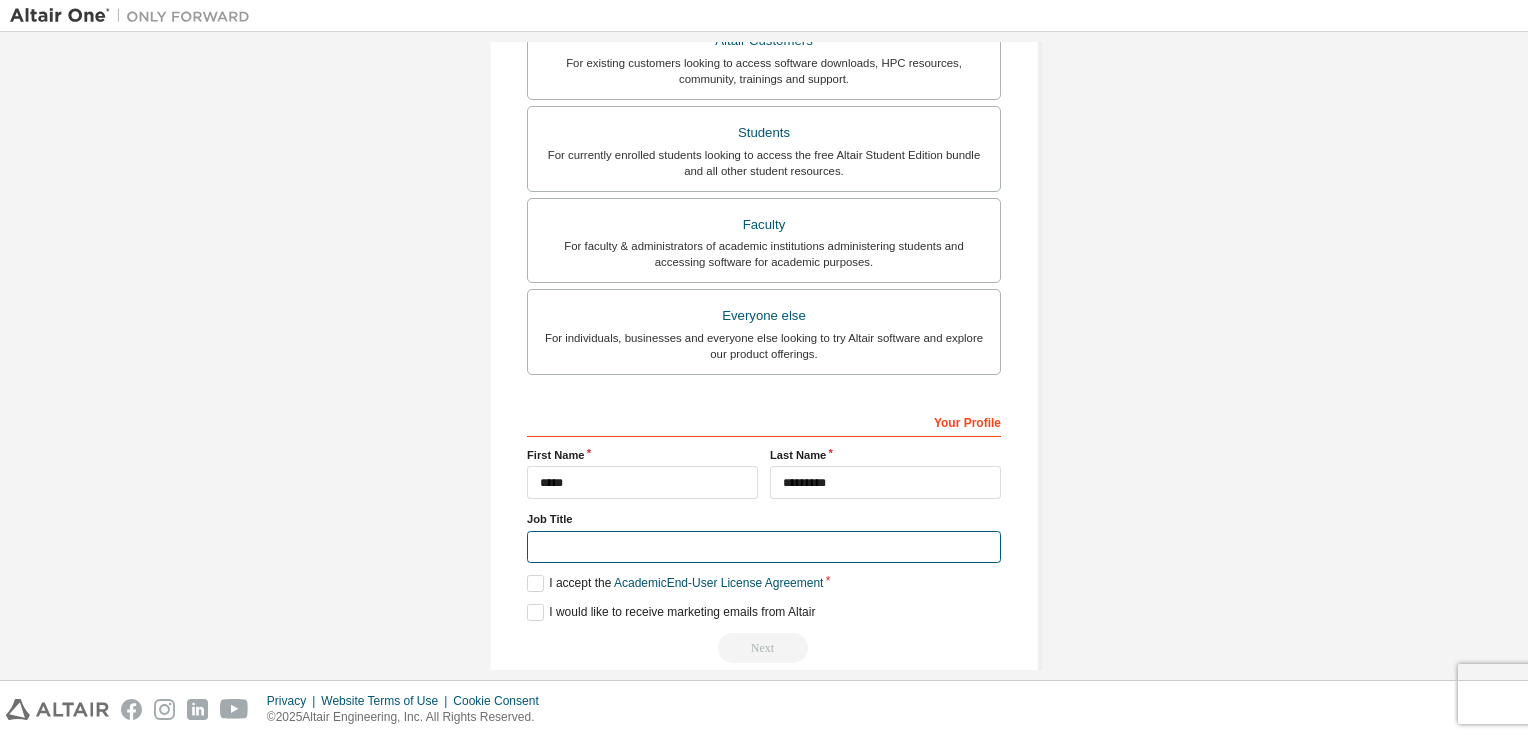 type on "*" 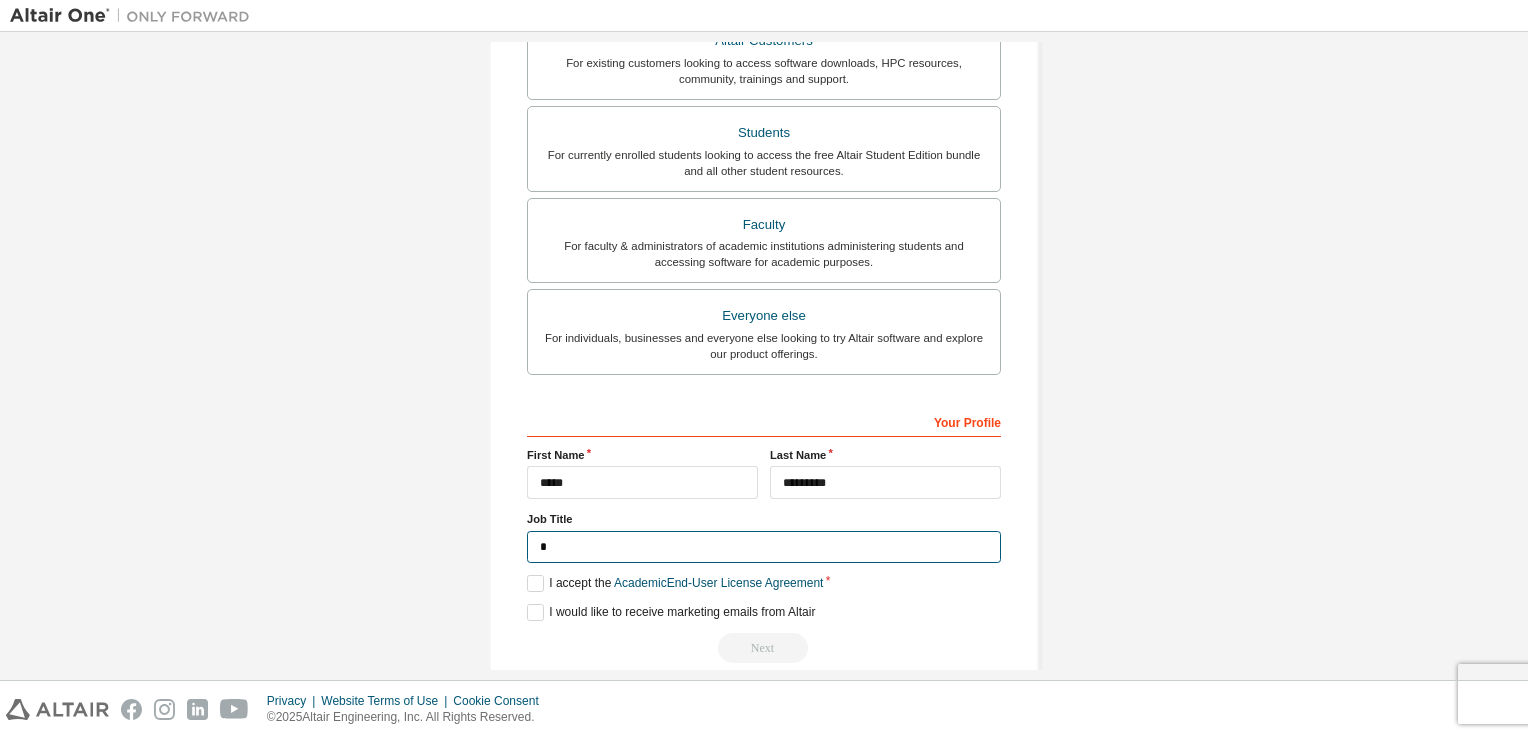 type 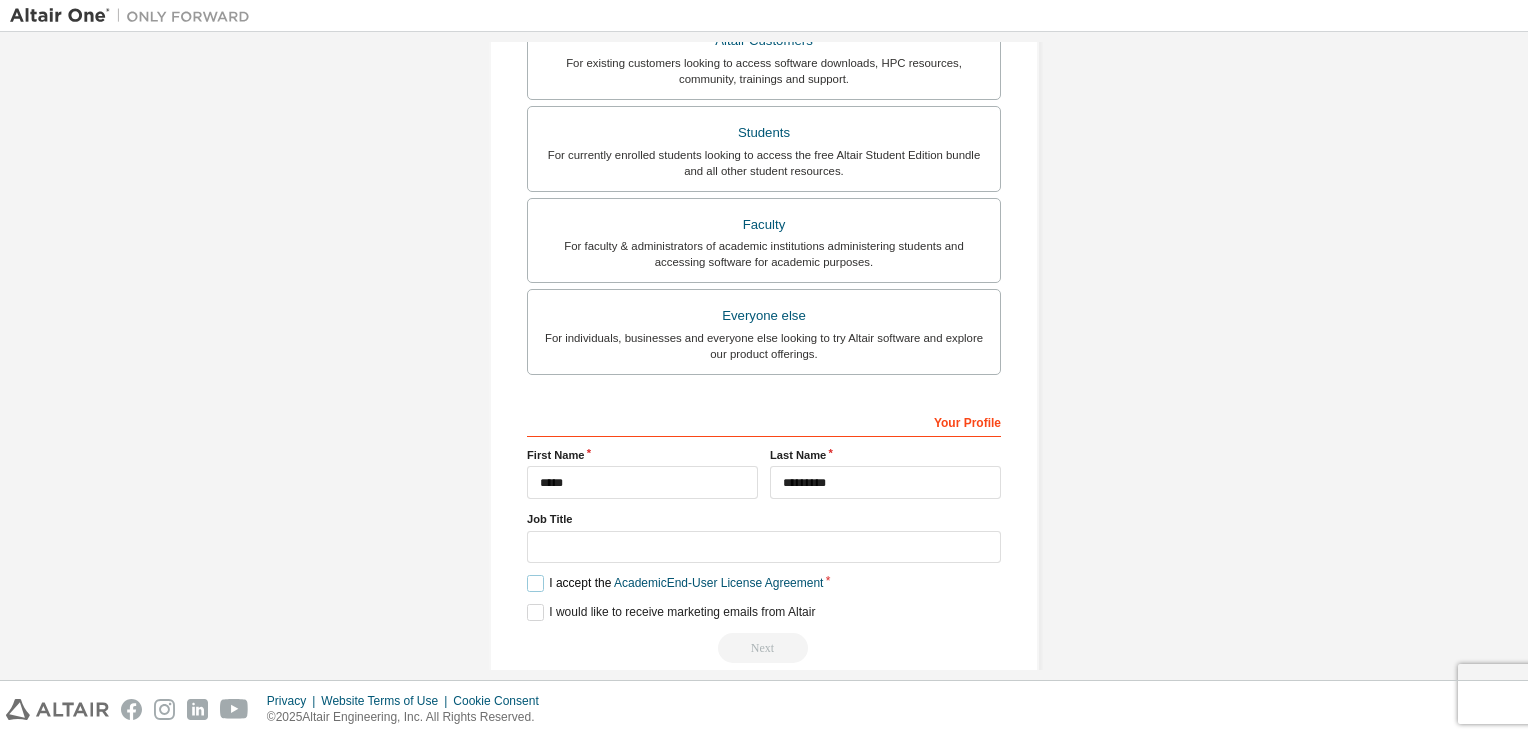 click on "I accept the   Academic   End-User License Agreement" at bounding box center [675, 583] 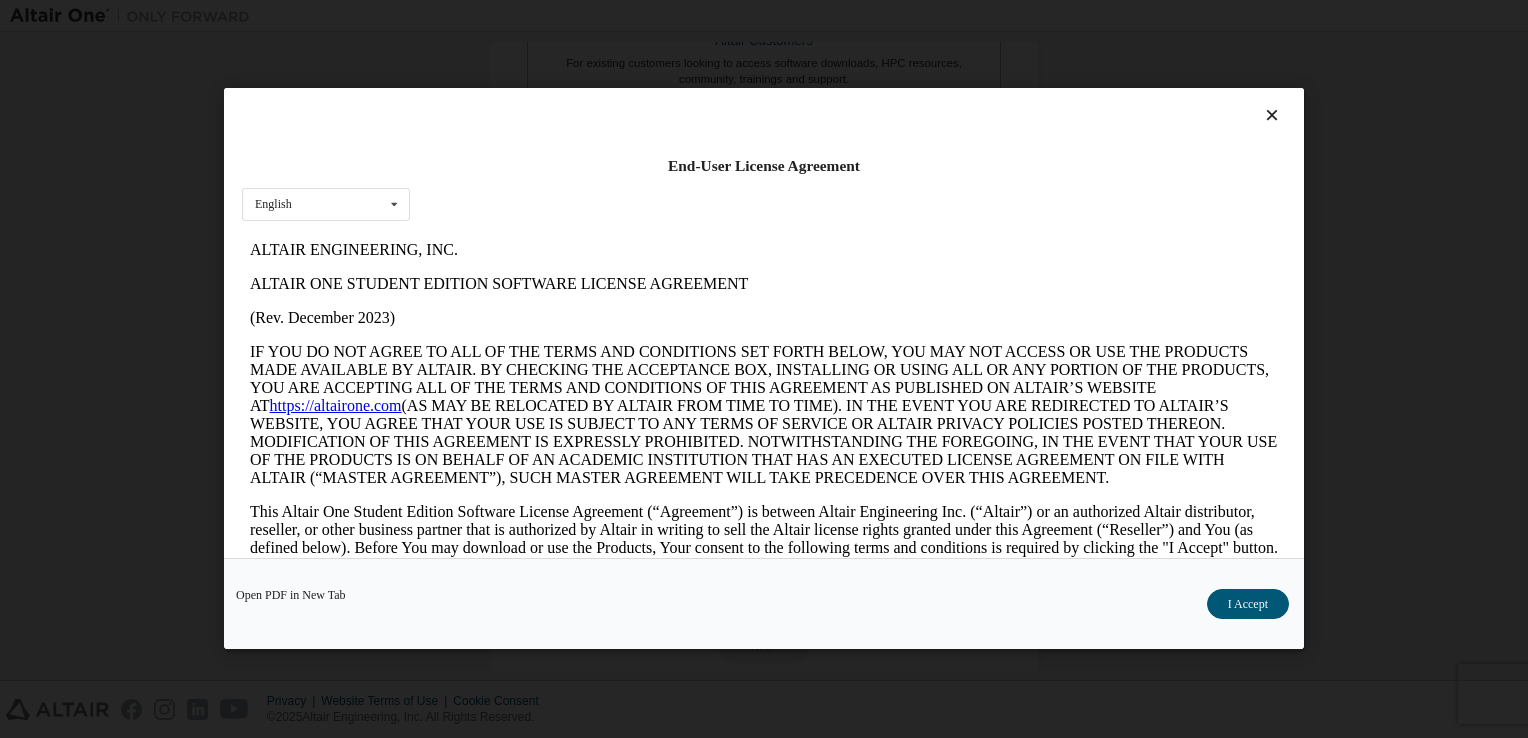 scroll, scrollTop: 0, scrollLeft: 0, axis: both 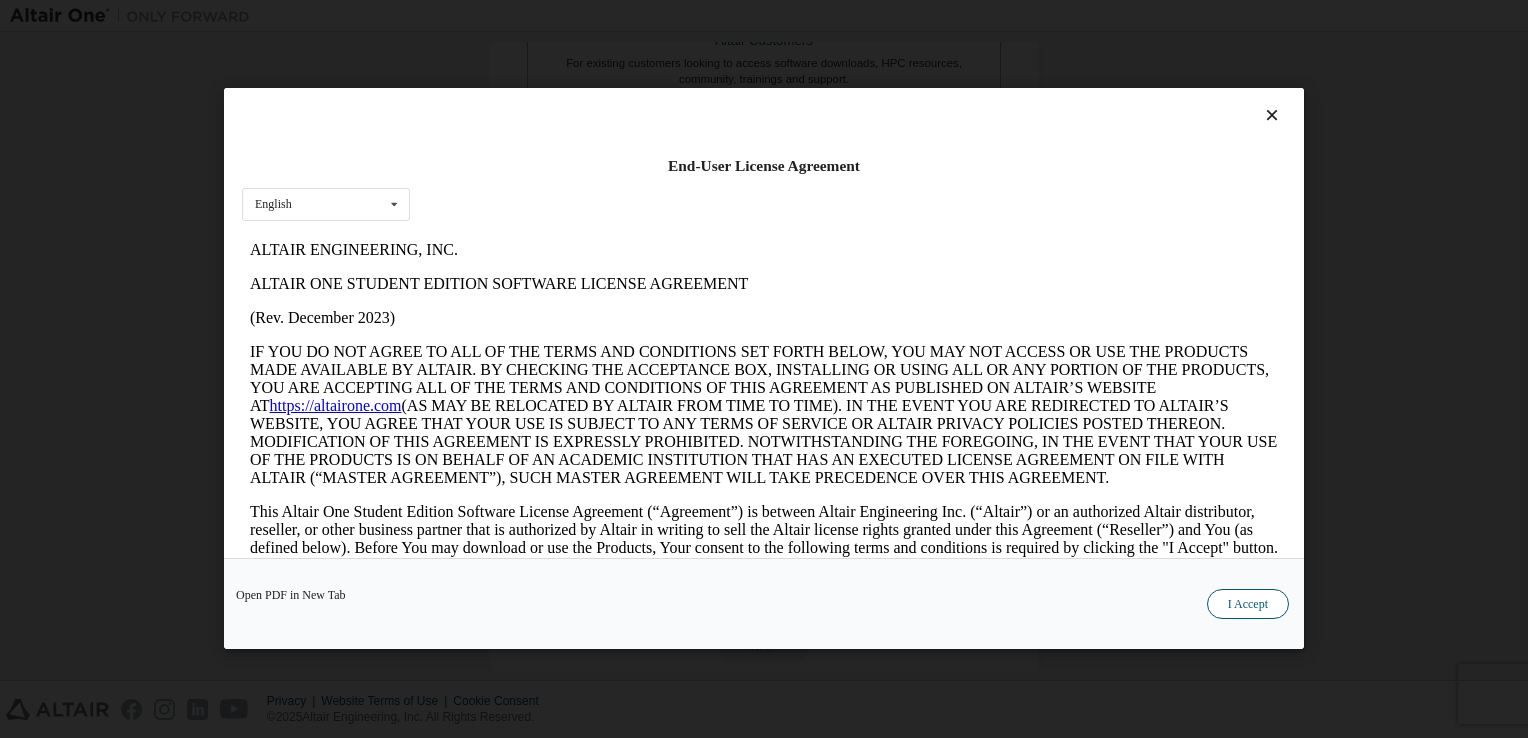 click on "I Accept" at bounding box center [1248, 605] 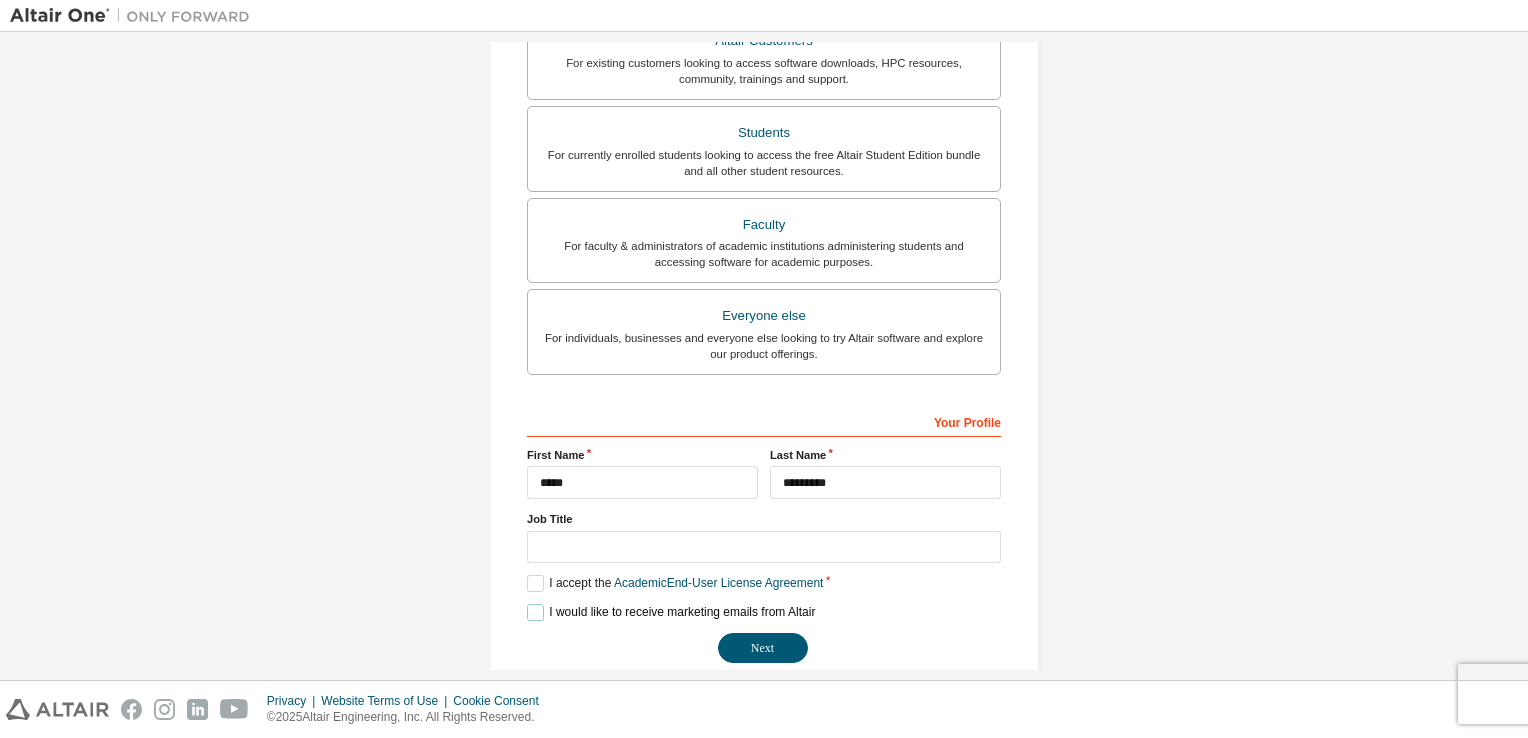 click on "I would like to receive marketing emails from Altair" at bounding box center [671, 612] 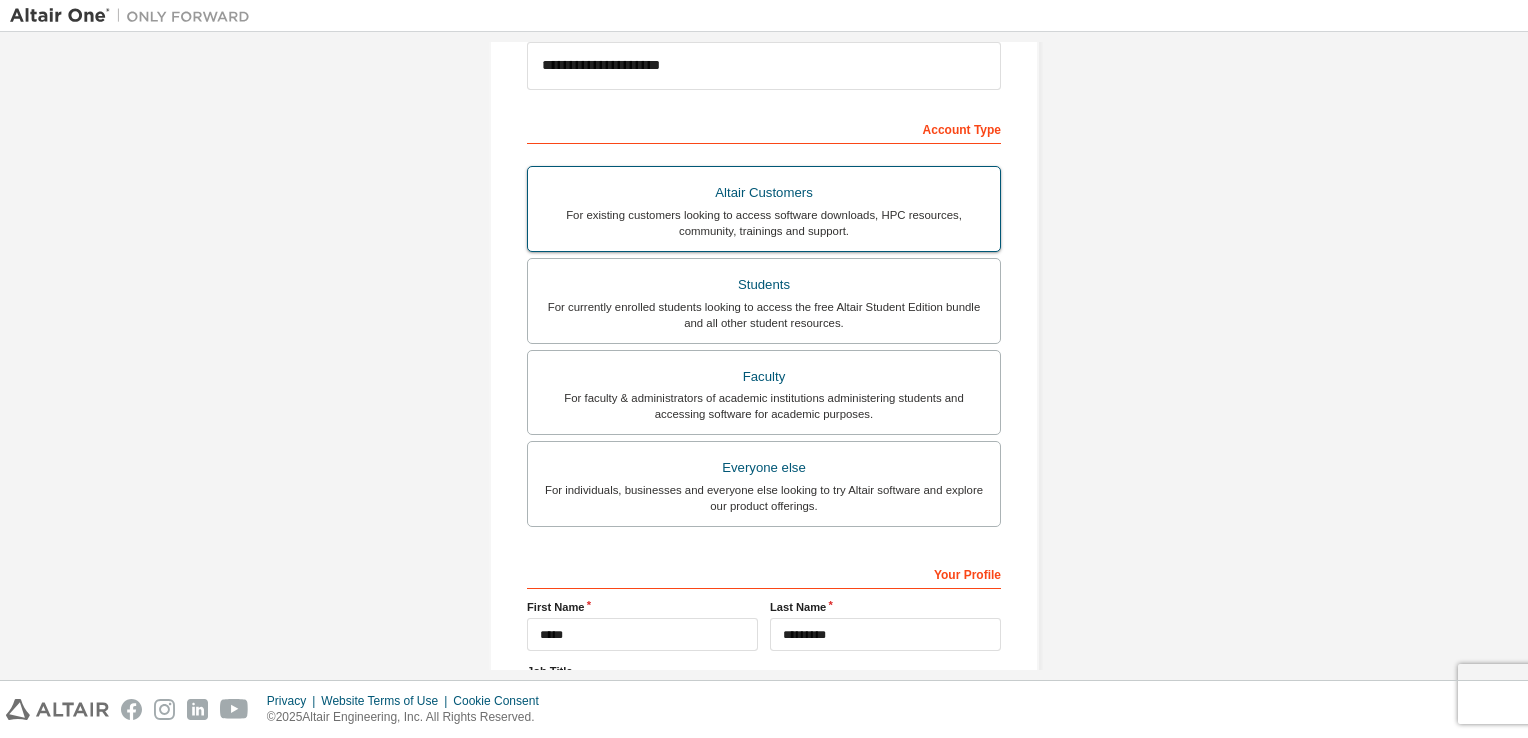 scroll, scrollTop: 0, scrollLeft: 0, axis: both 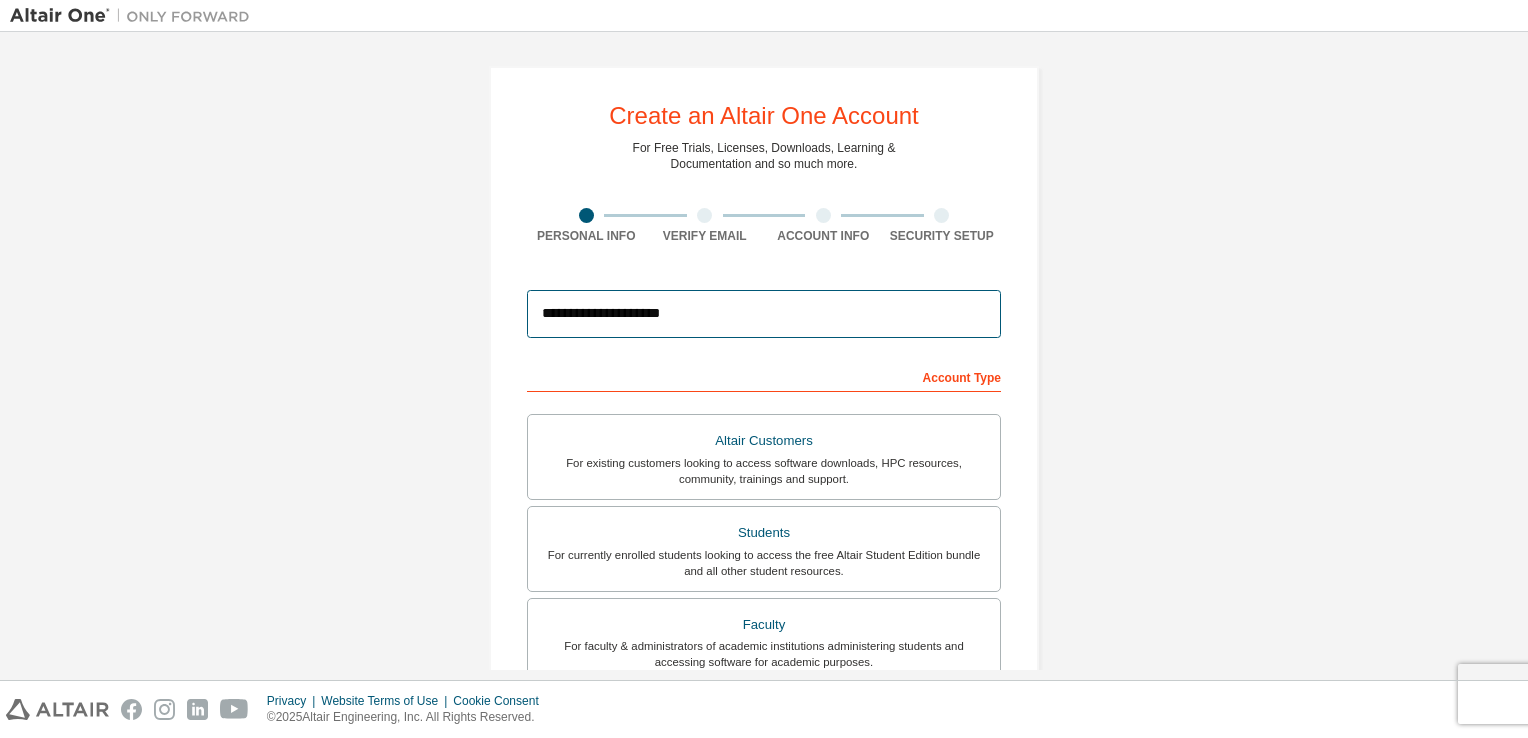 click on "**********" at bounding box center [764, 314] 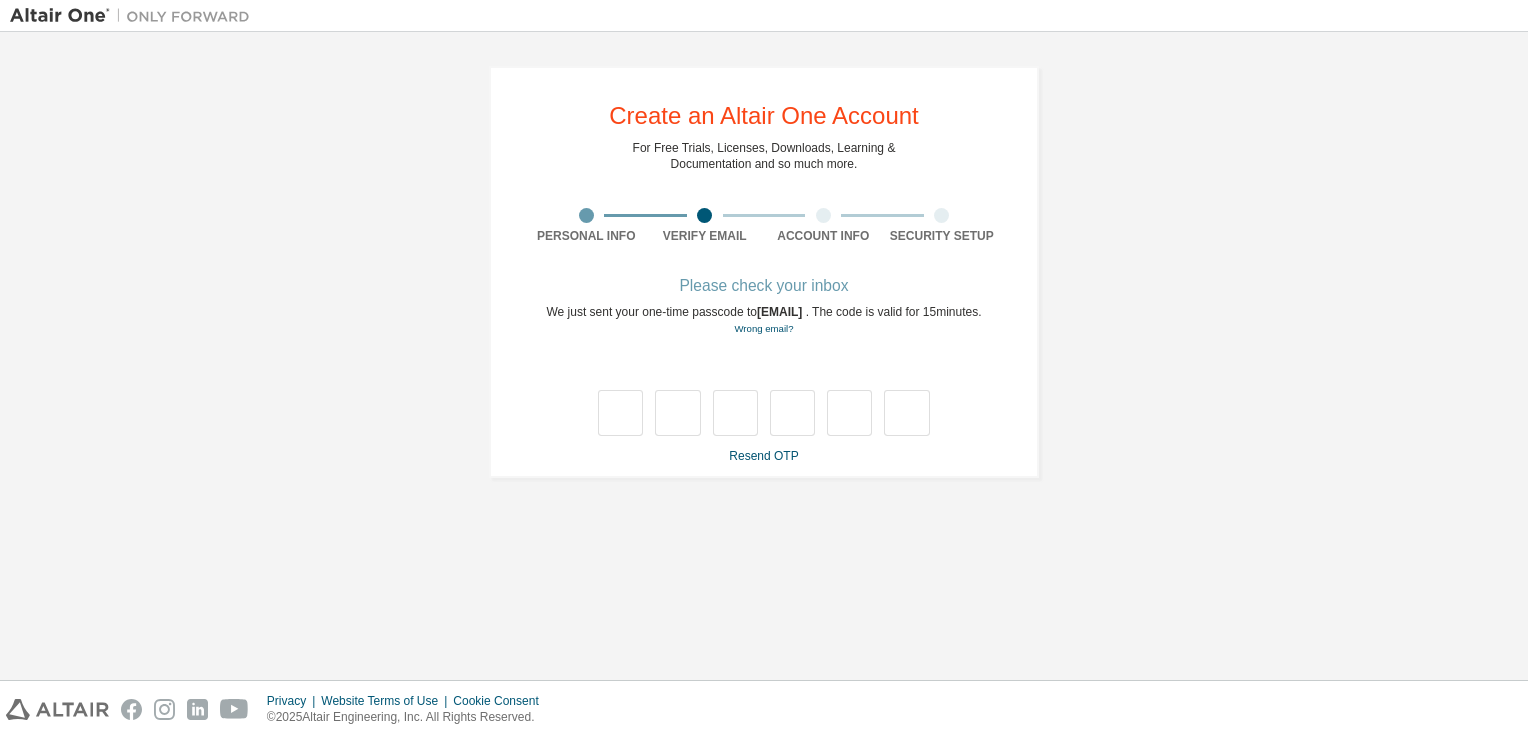type on "*" 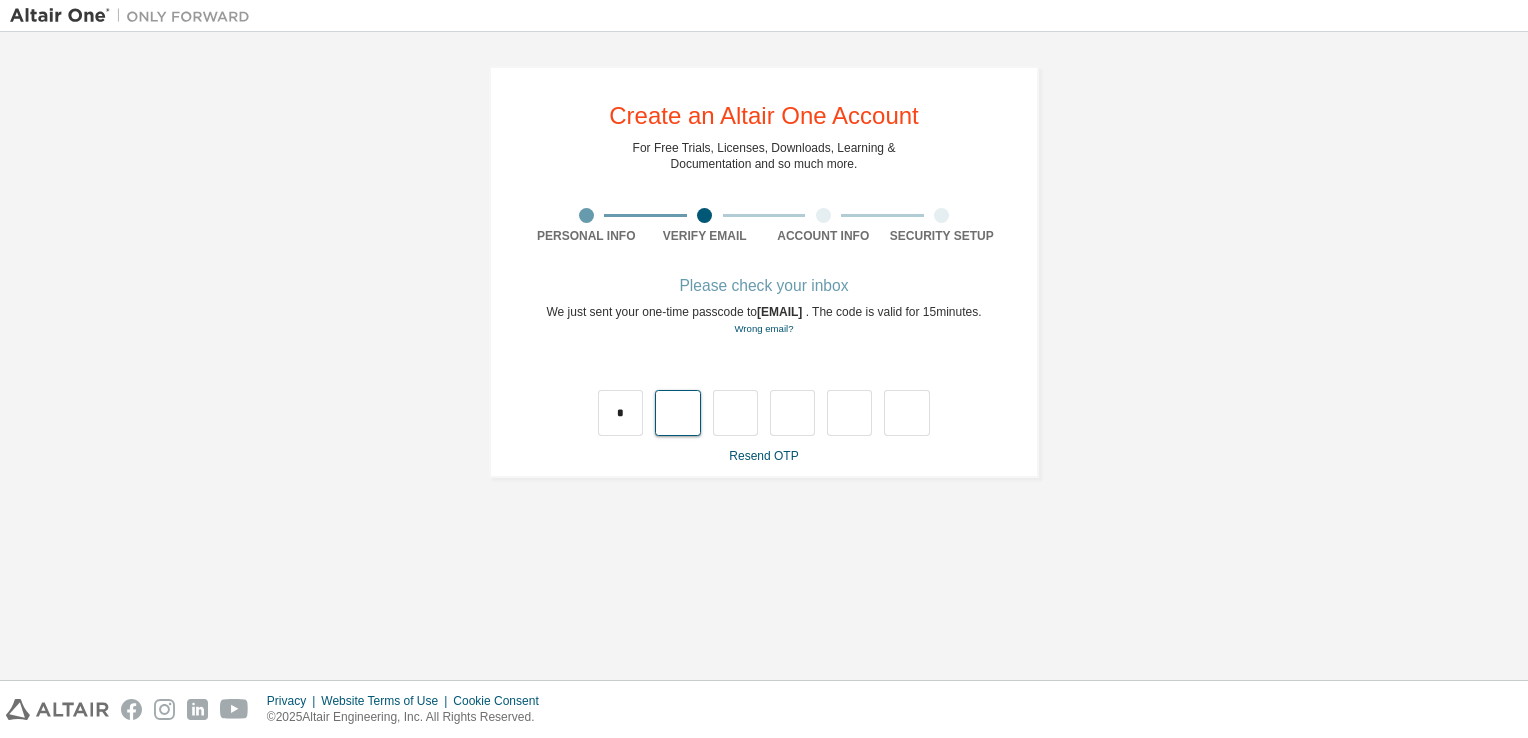 type on "*" 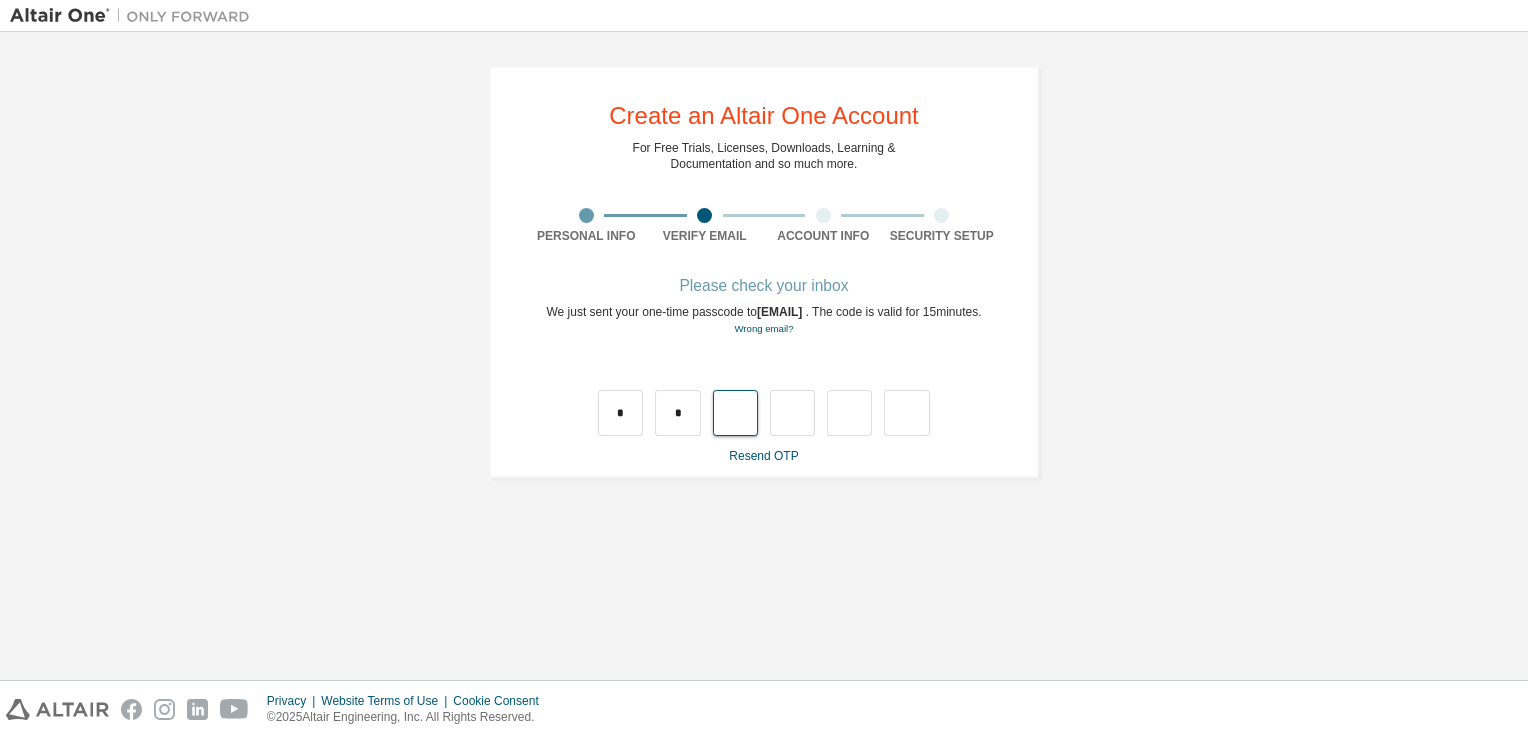 type on "*" 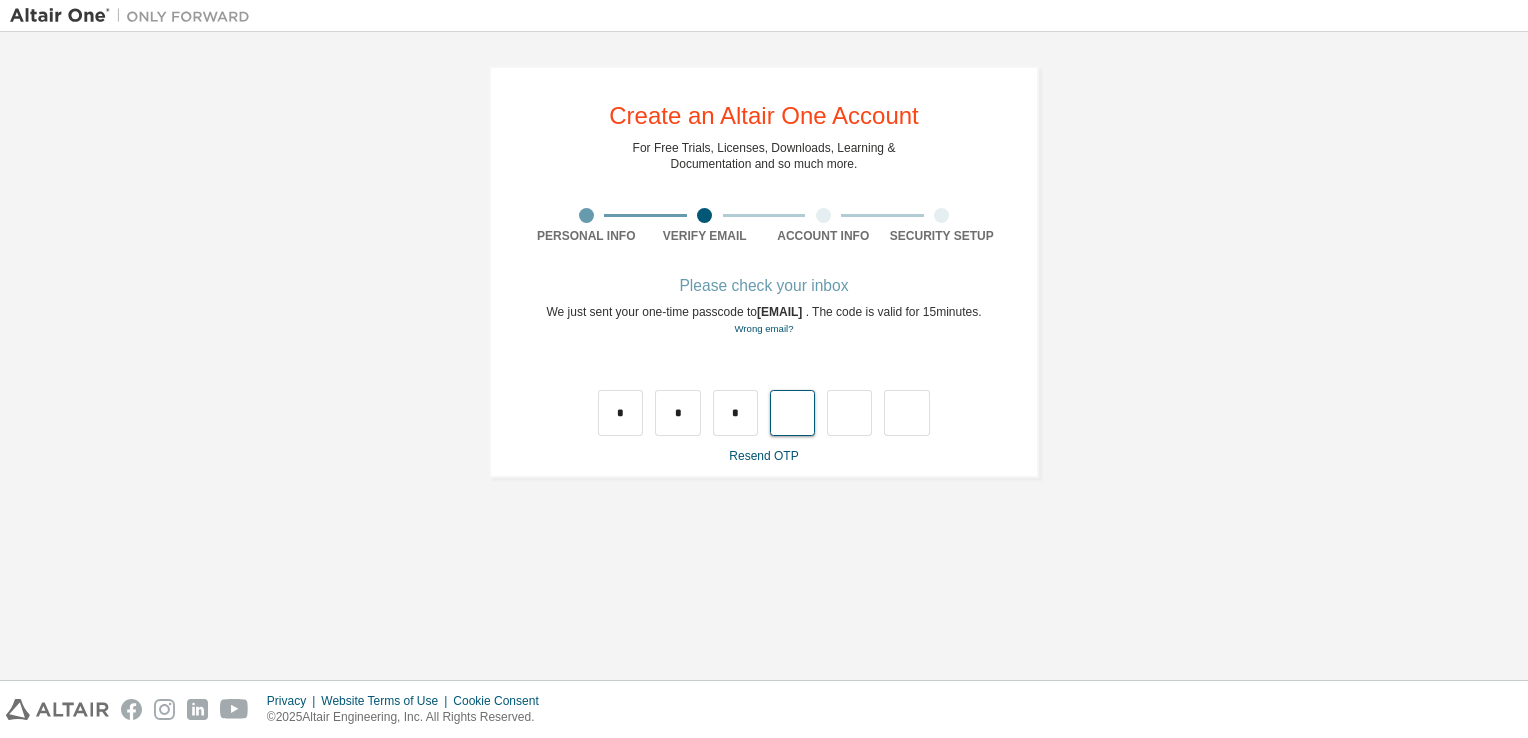 type on "*" 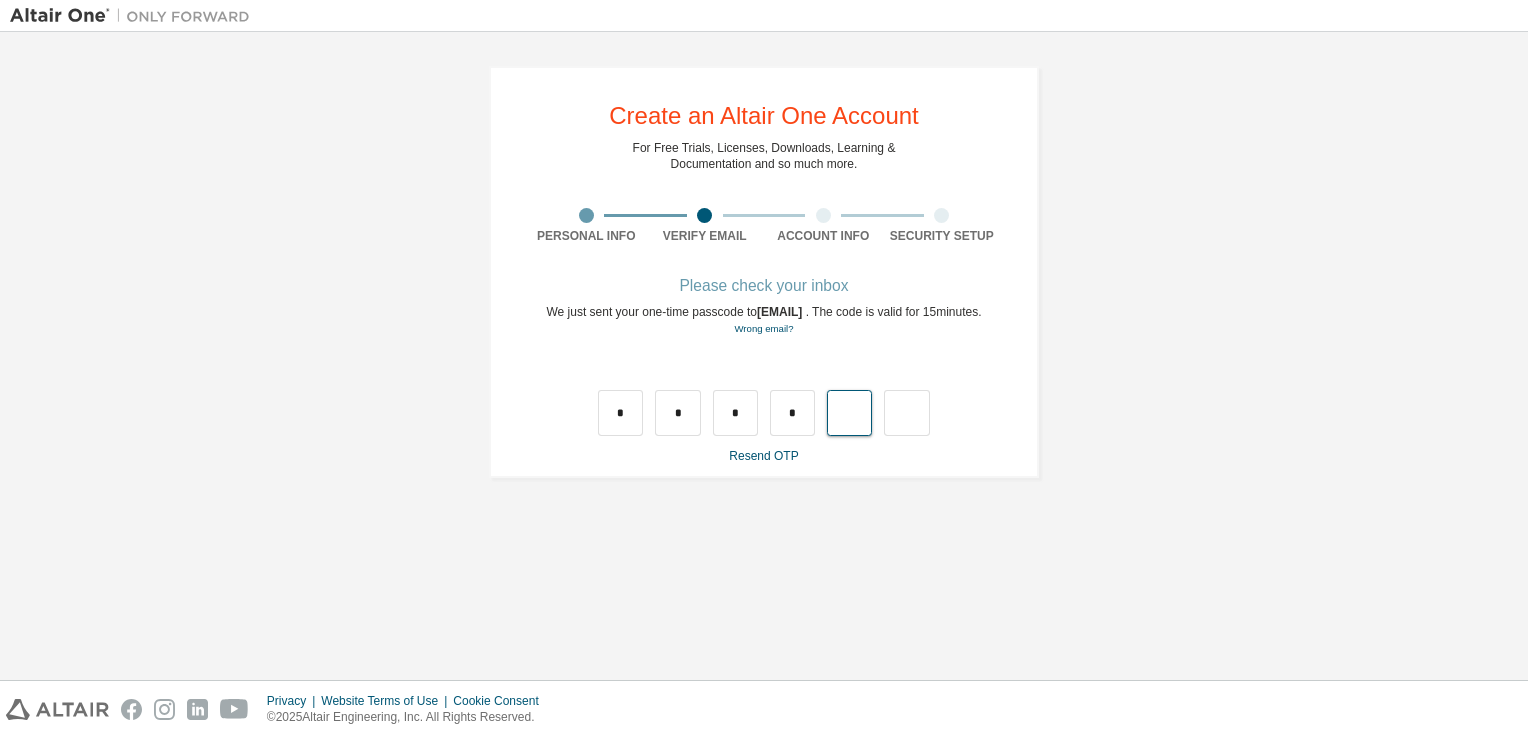 type on "*" 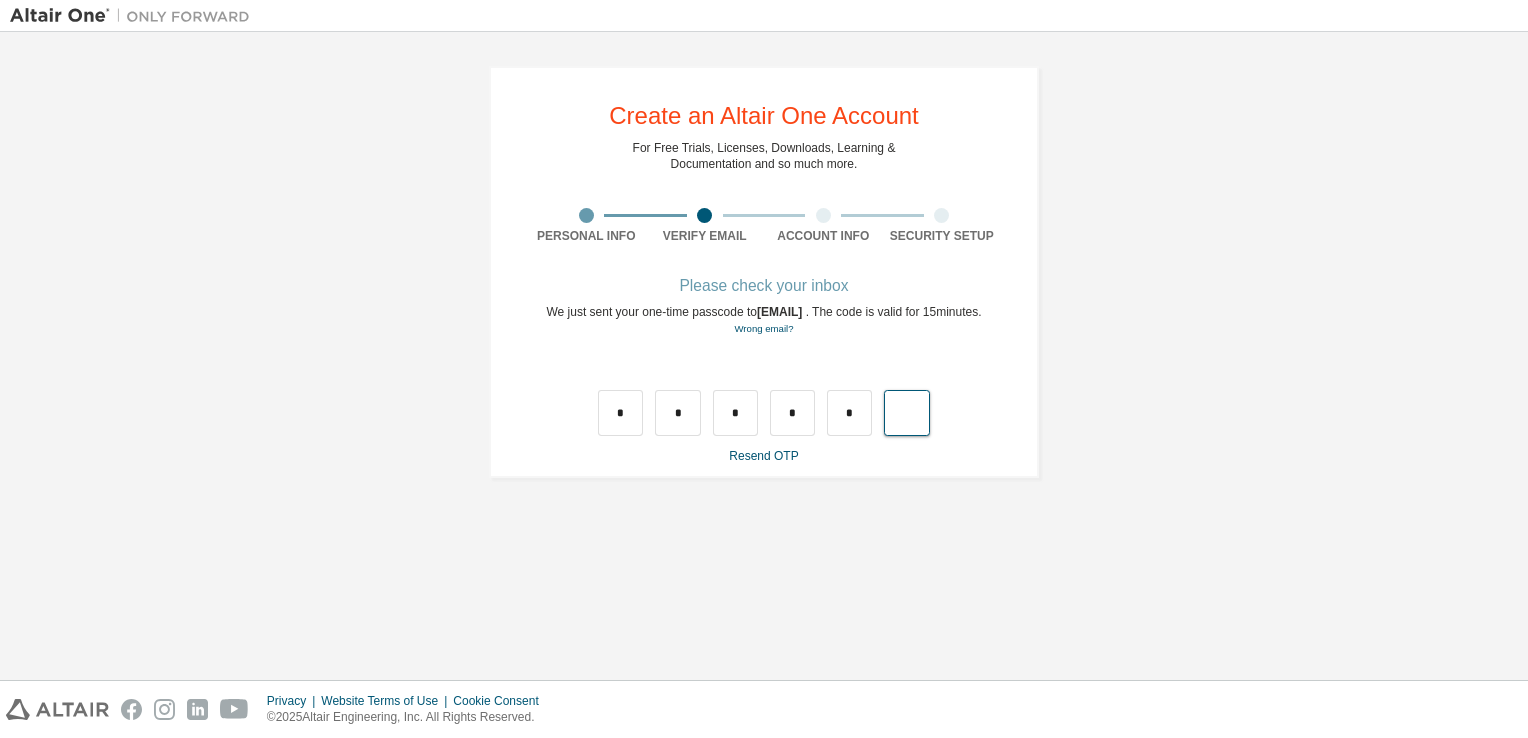type on "*" 